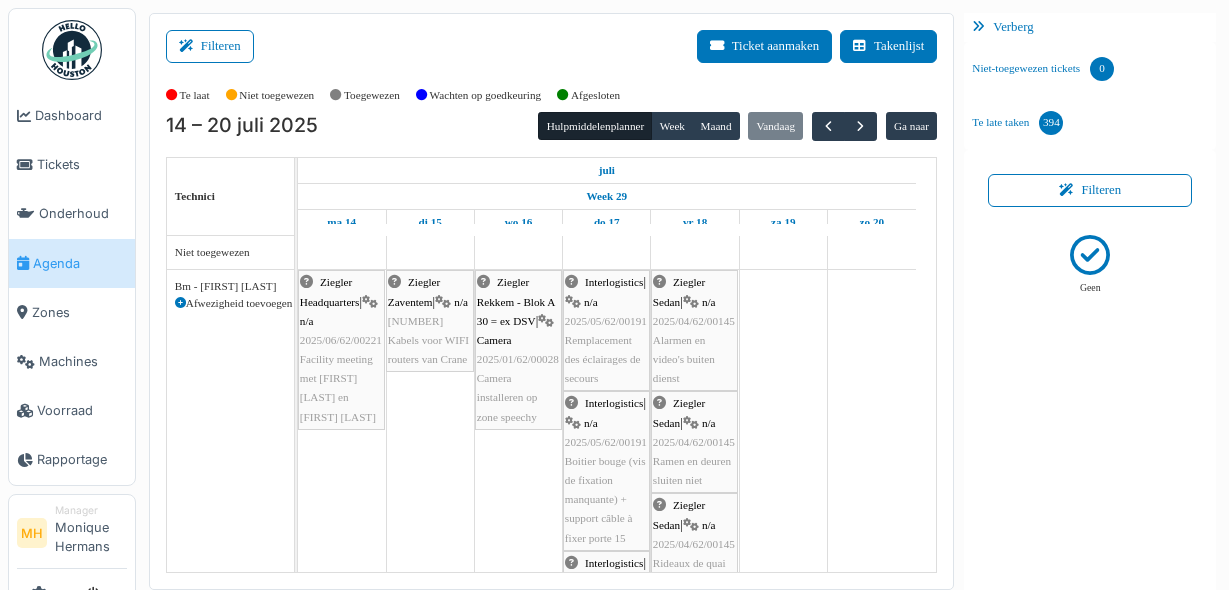 scroll, scrollTop: 0, scrollLeft: 0, axis: both 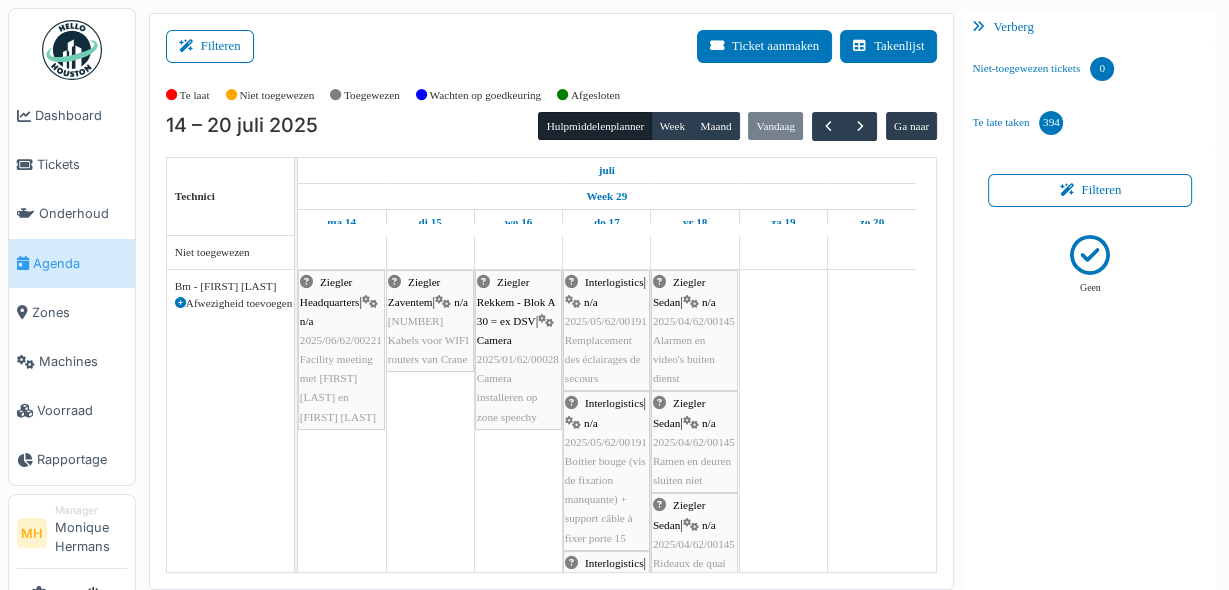 click on "2025/01/62/00028" at bounding box center (518, 359) 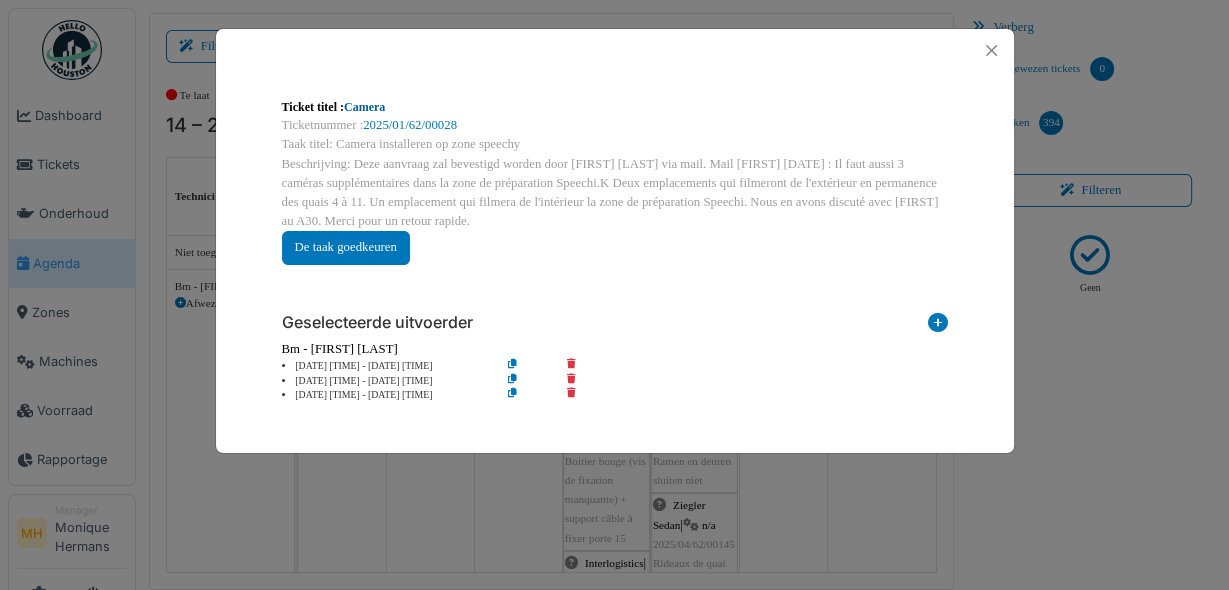 click on "Camera" at bounding box center (364, 107) 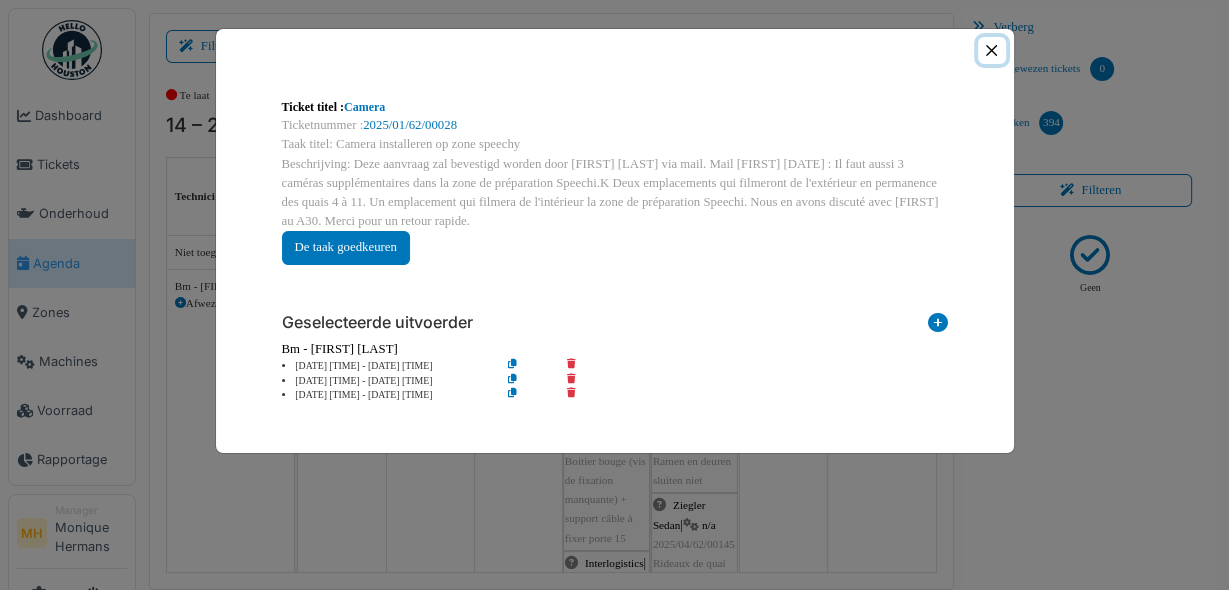 click at bounding box center [991, 50] 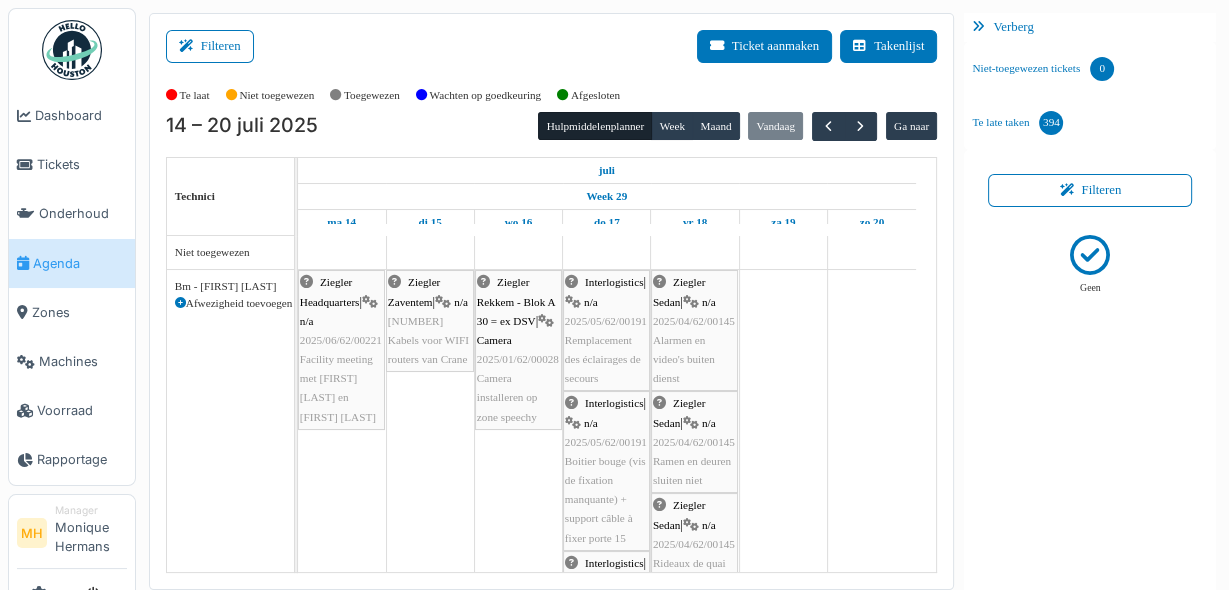 scroll, scrollTop: 320, scrollLeft: 0, axis: vertical 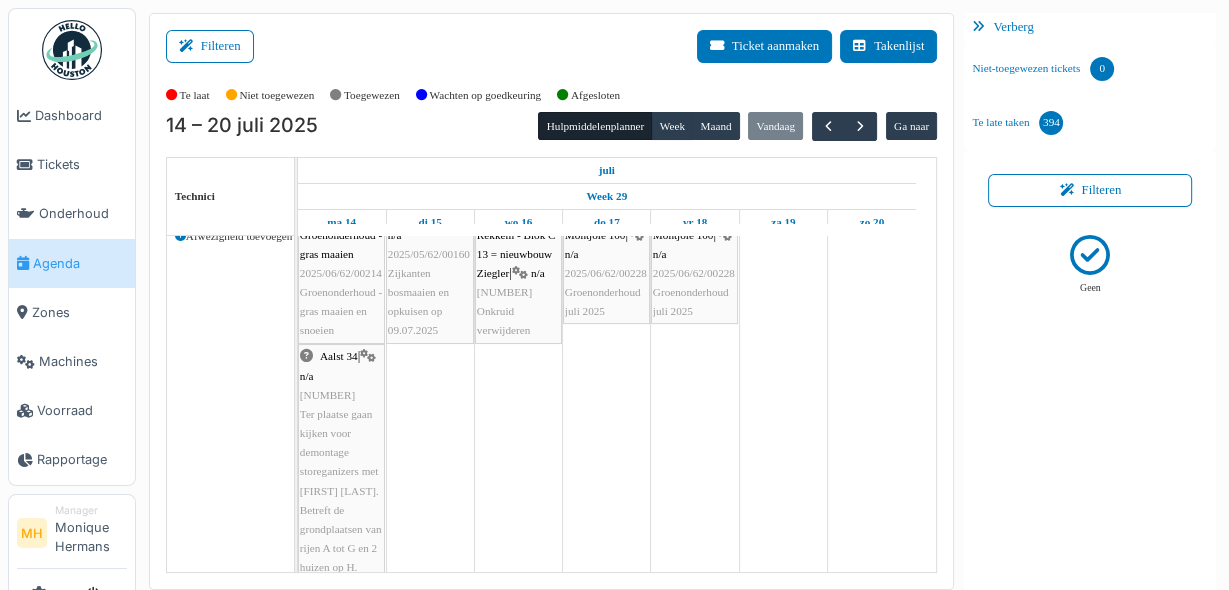 click on "Aalst 34
|     n/a
2025/07/62/00258
Ter plaatse gaan kijken voor demontage storeganizers met Carina Krol.  Betreft de grondplaatsen van rijen A tot G en 2 huizen op H." at bounding box center (341, 462) 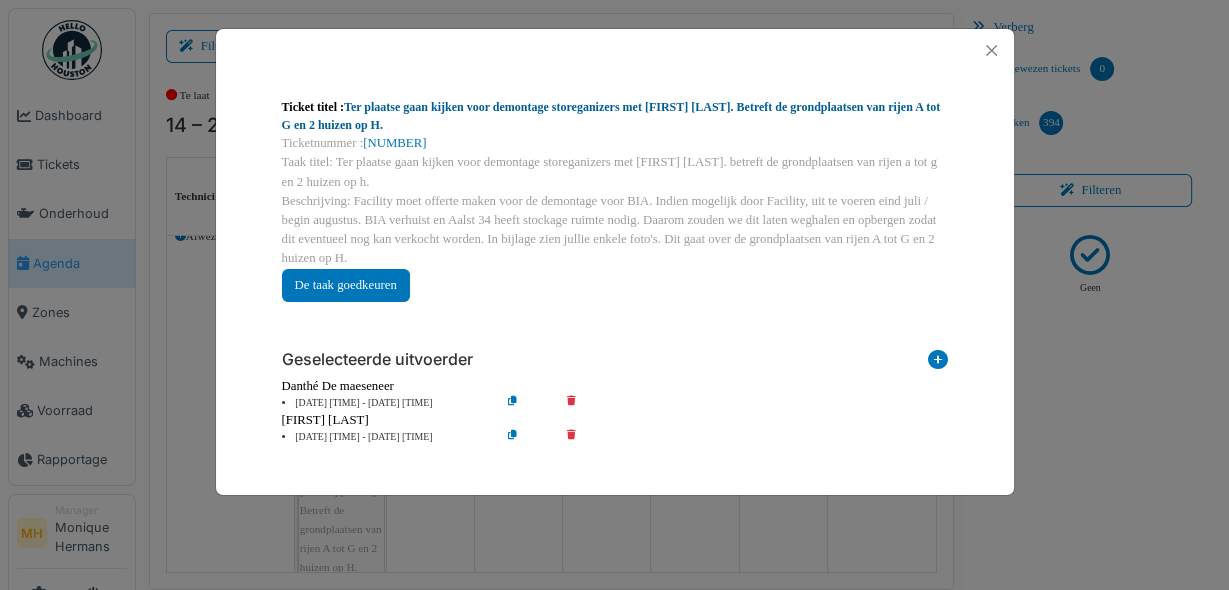 click on "Ter plaatse gaan kijken voor demontage storeganizers met Carina Krol.  Betreft de grondplaatsen van rijen A tot G en 2 huizen op H." at bounding box center [611, 116] 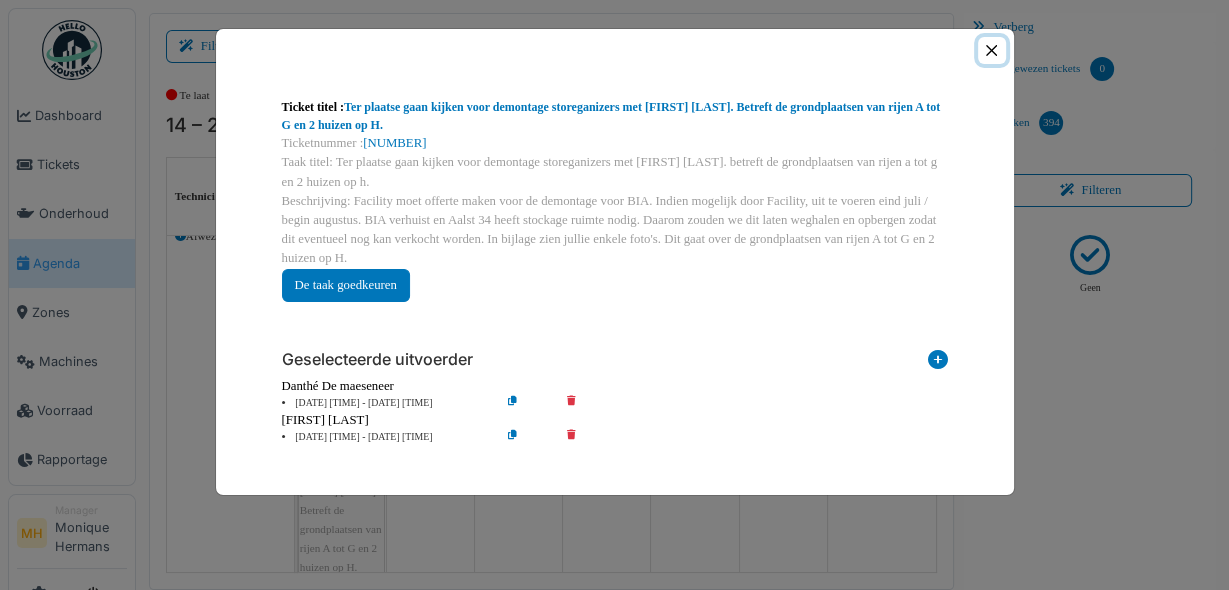 click at bounding box center (991, 50) 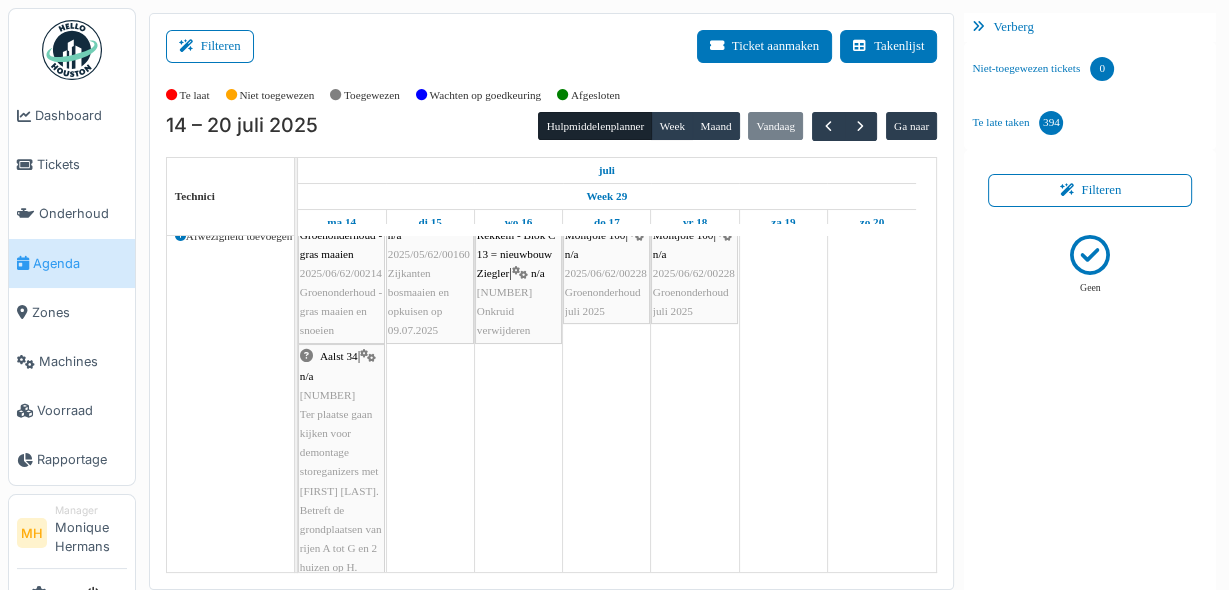 scroll, scrollTop: 544, scrollLeft: 0, axis: vertical 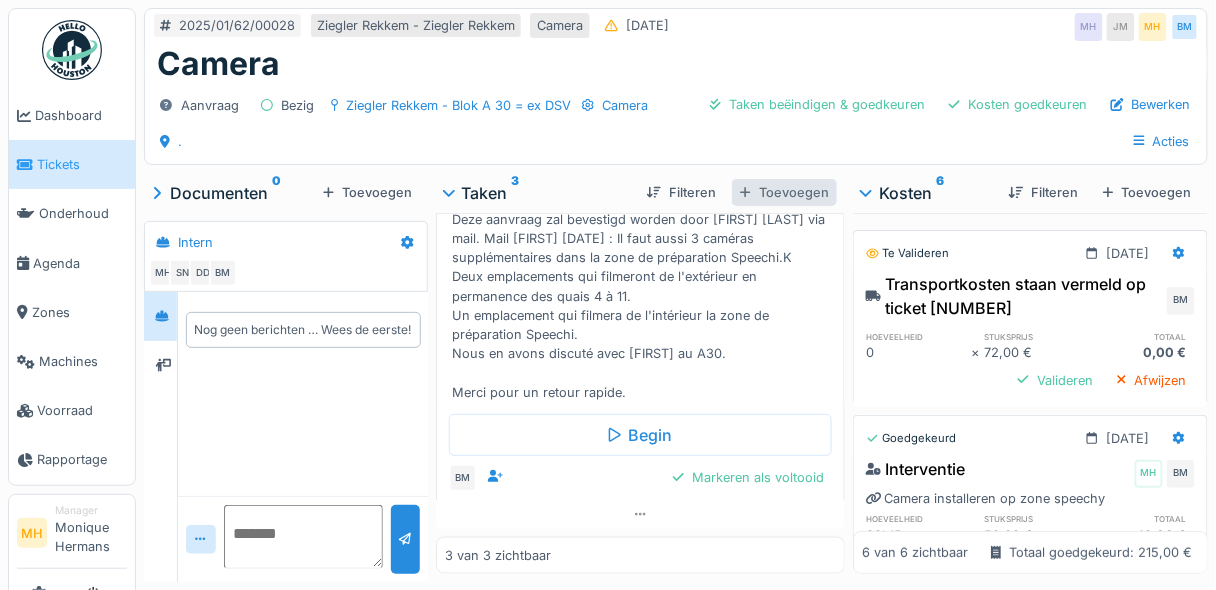 click on "Toevoegen" at bounding box center (784, 192) 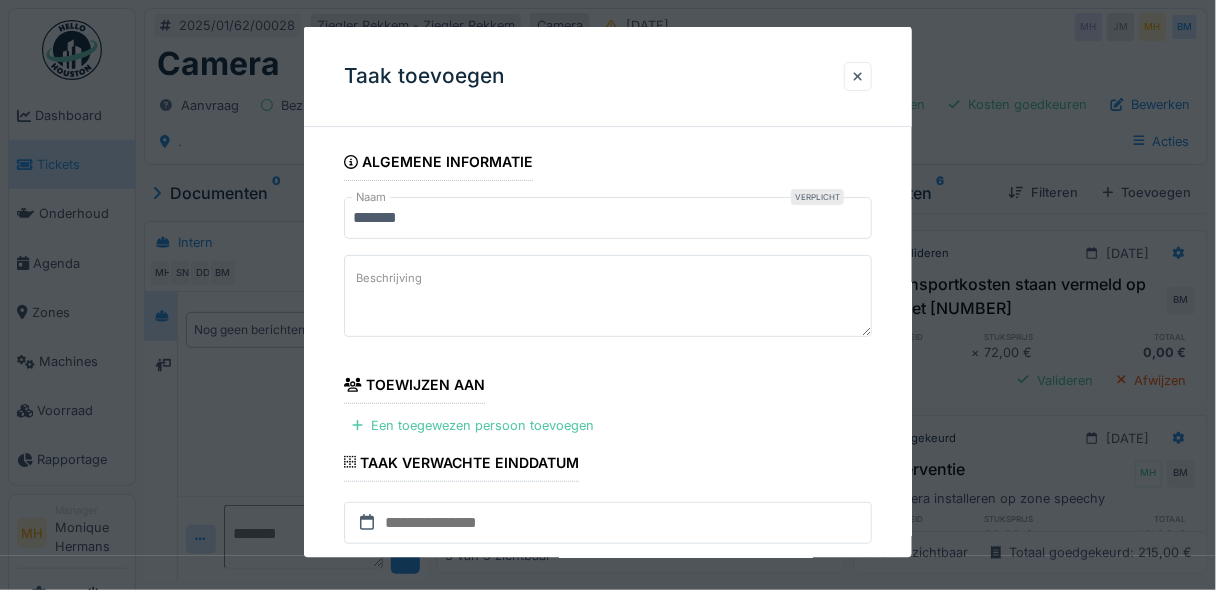 click on "******" at bounding box center [608, 218] 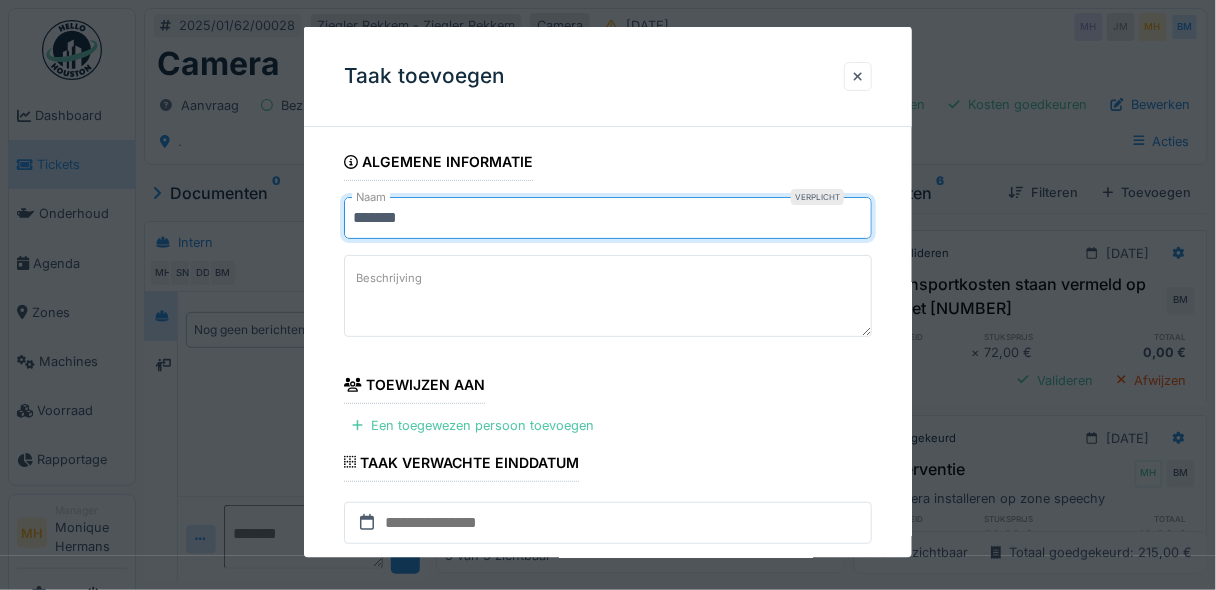 click on "******" at bounding box center [608, 218] 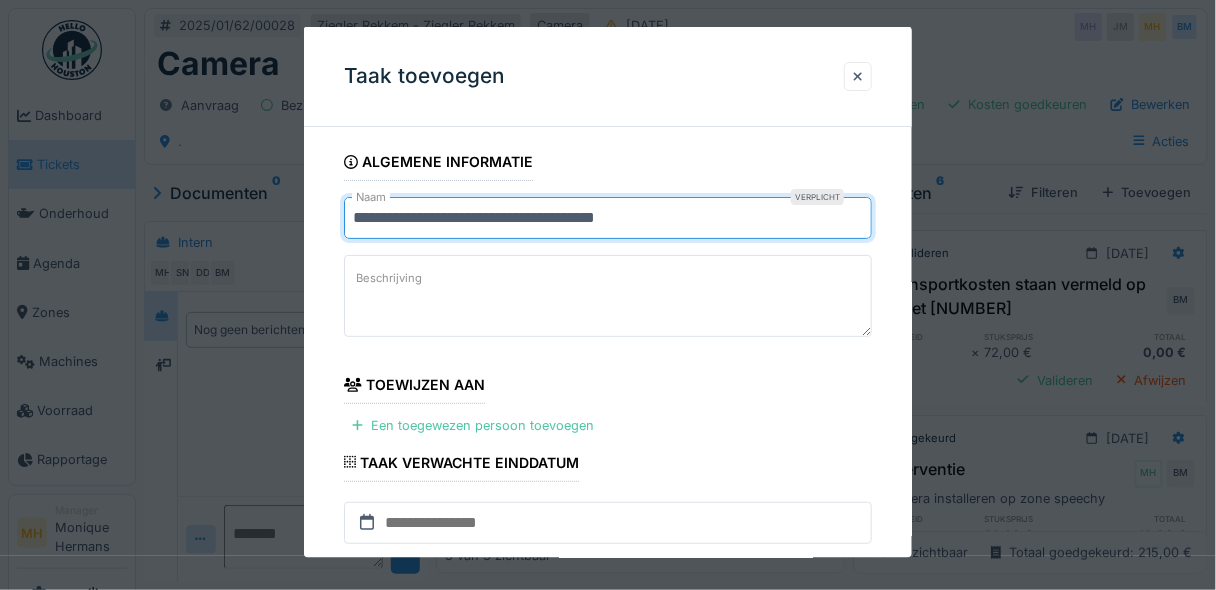 click on "Beschrijving" at bounding box center [608, 296] 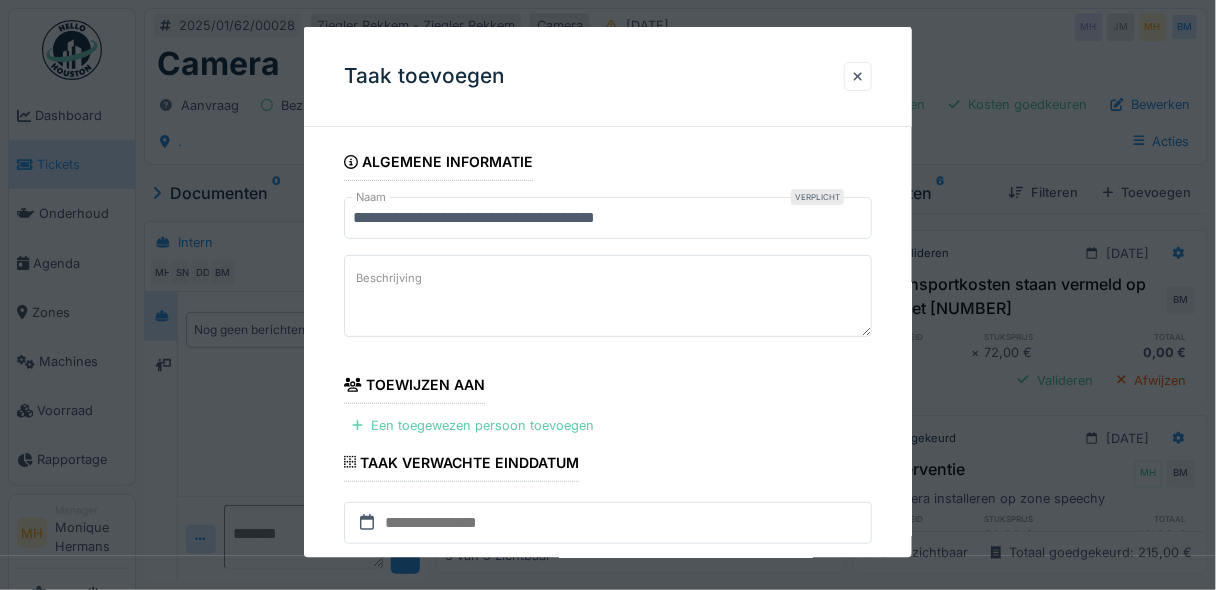 click on "Een toegewezen persoon toevoegen" at bounding box center (473, 425) 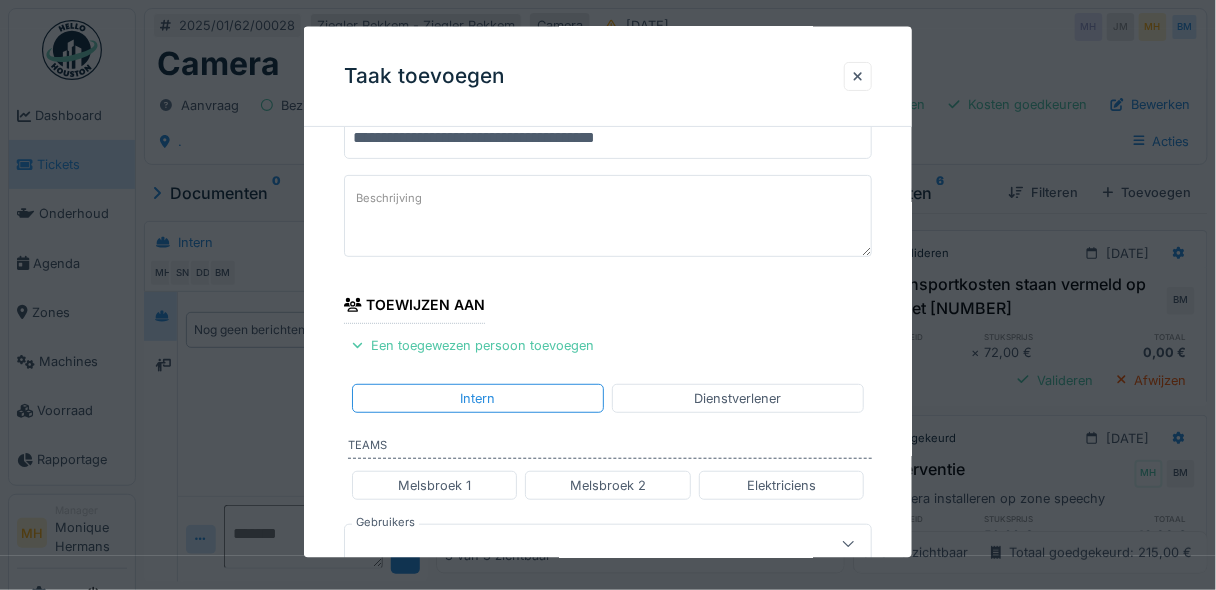 scroll, scrollTop: 0, scrollLeft: 0, axis: both 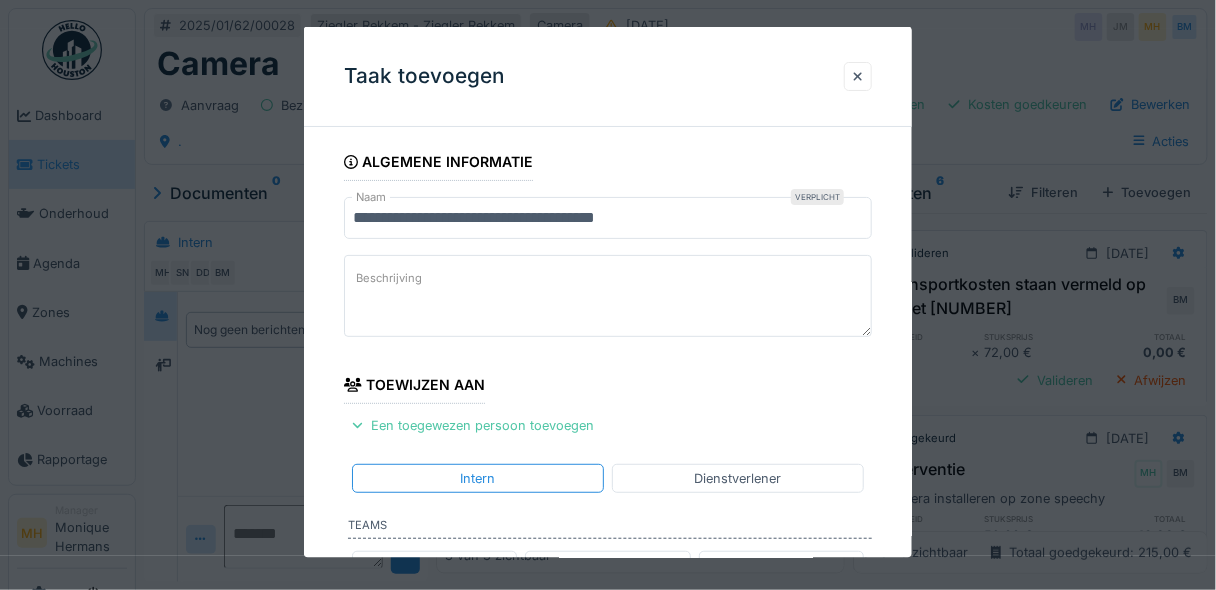 click on "**********" at bounding box center [608, 218] 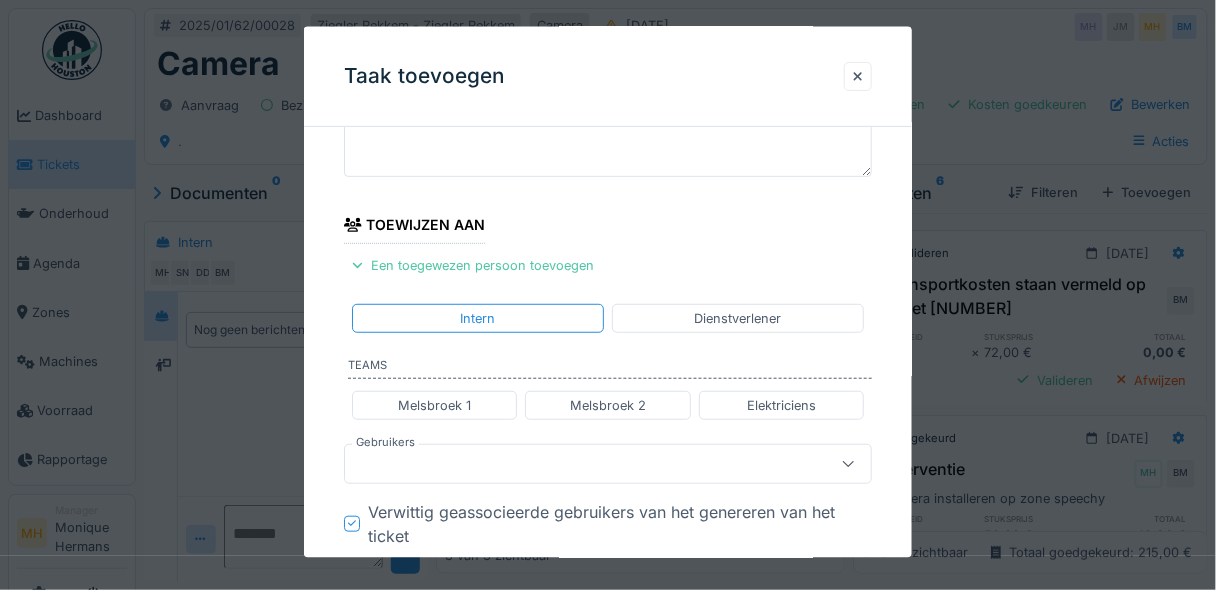scroll, scrollTop: 320, scrollLeft: 0, axis: vertical 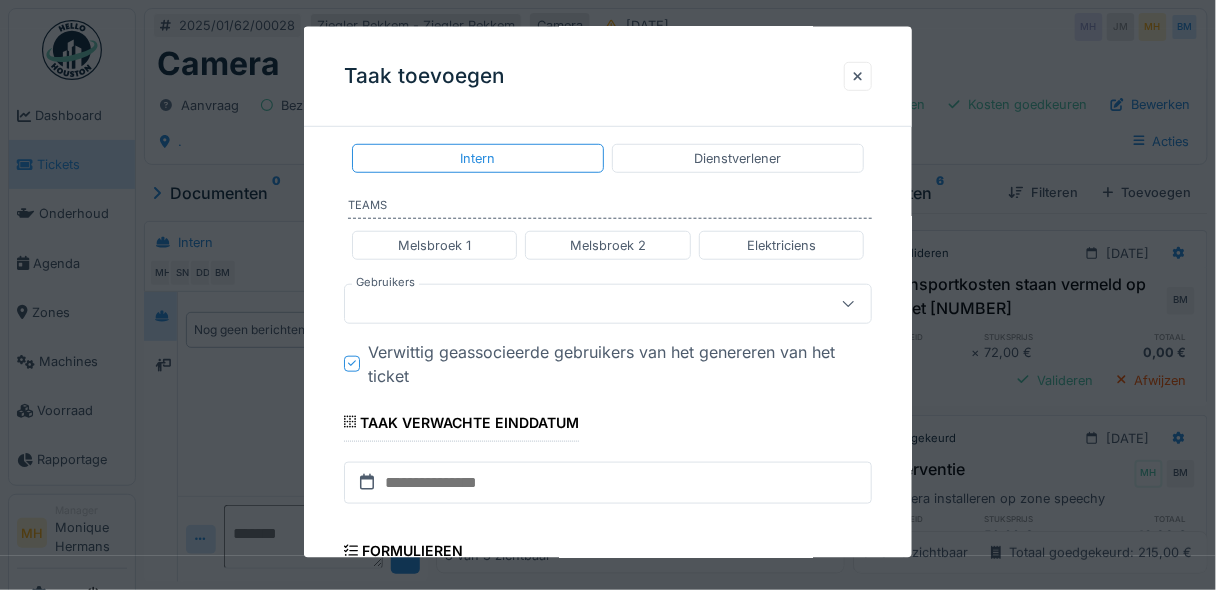 type on "**********" 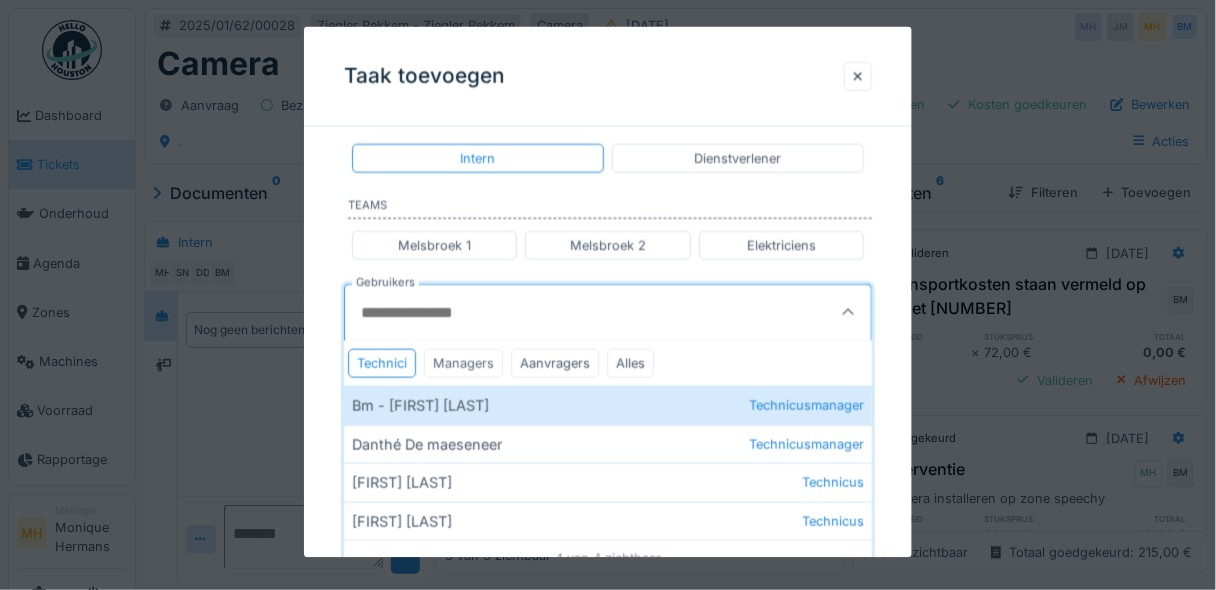 click on "Managers" at bounding box center [463, 362] 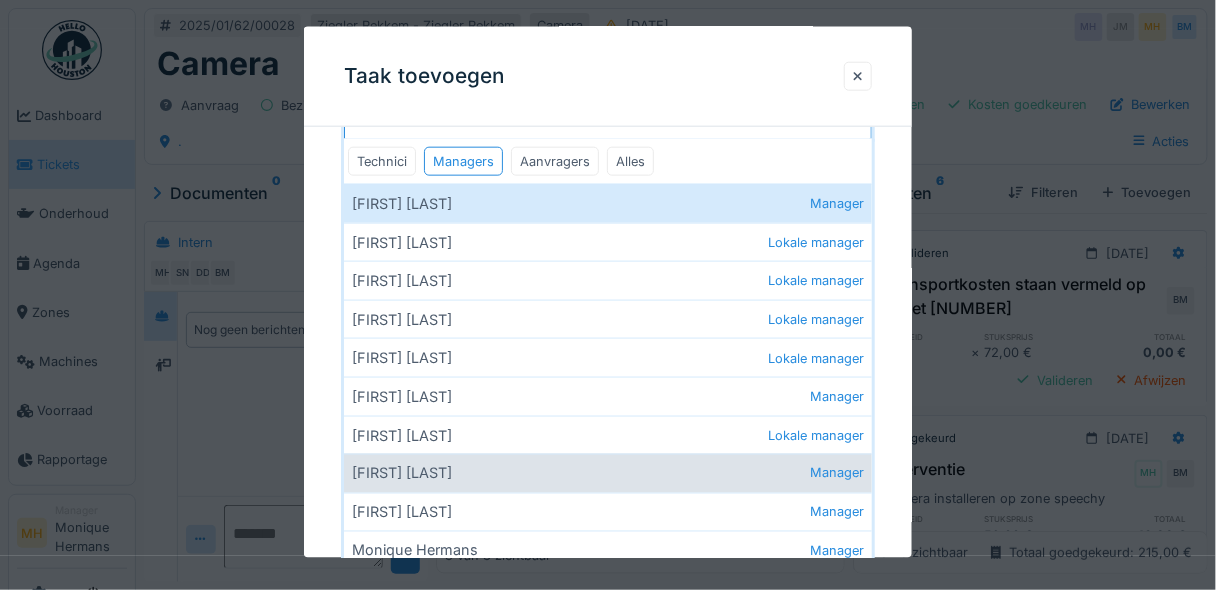 scroll, scrollTop: 560, scrollLeft: 0, axis: vertical 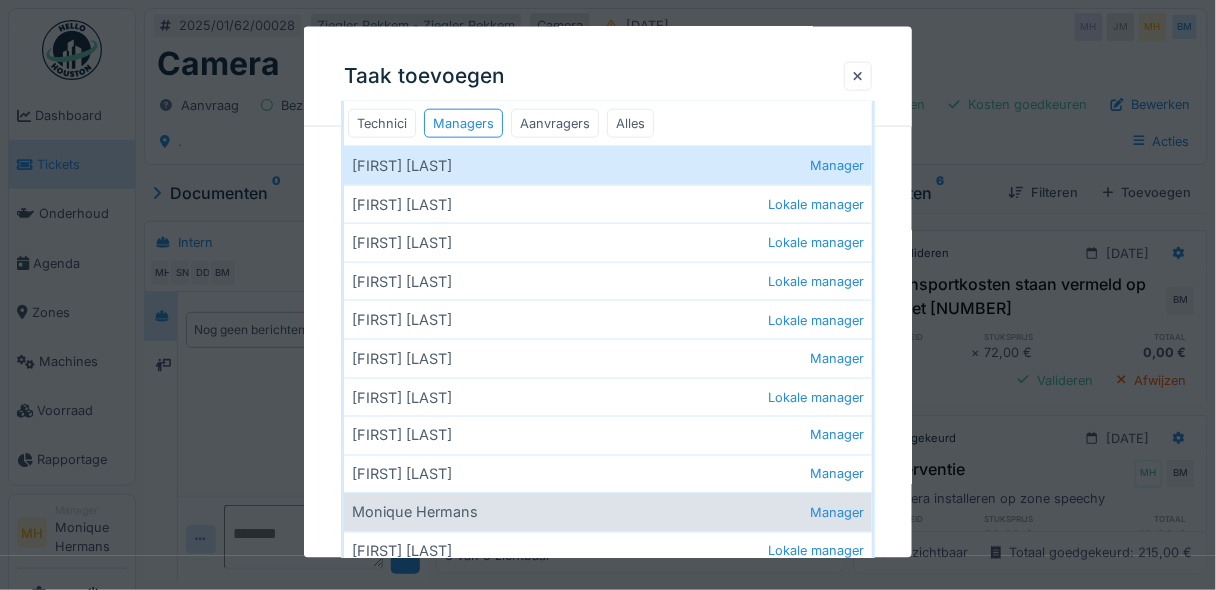 click on "Monique Hermans   Manager" at bounding box center (608, 512) 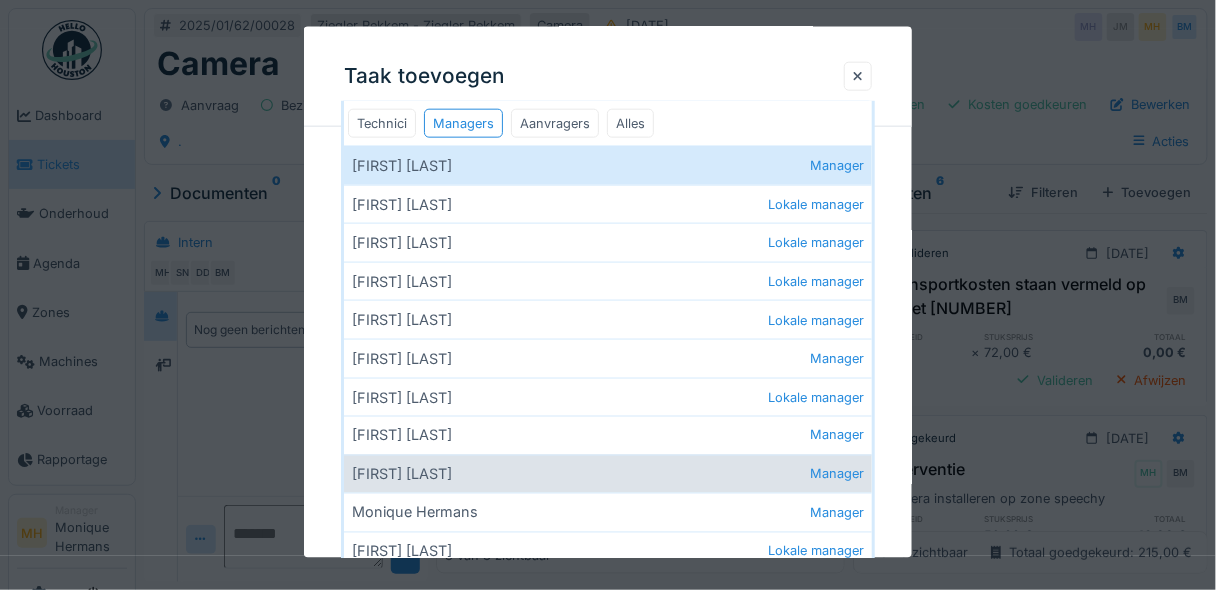 type on "****" 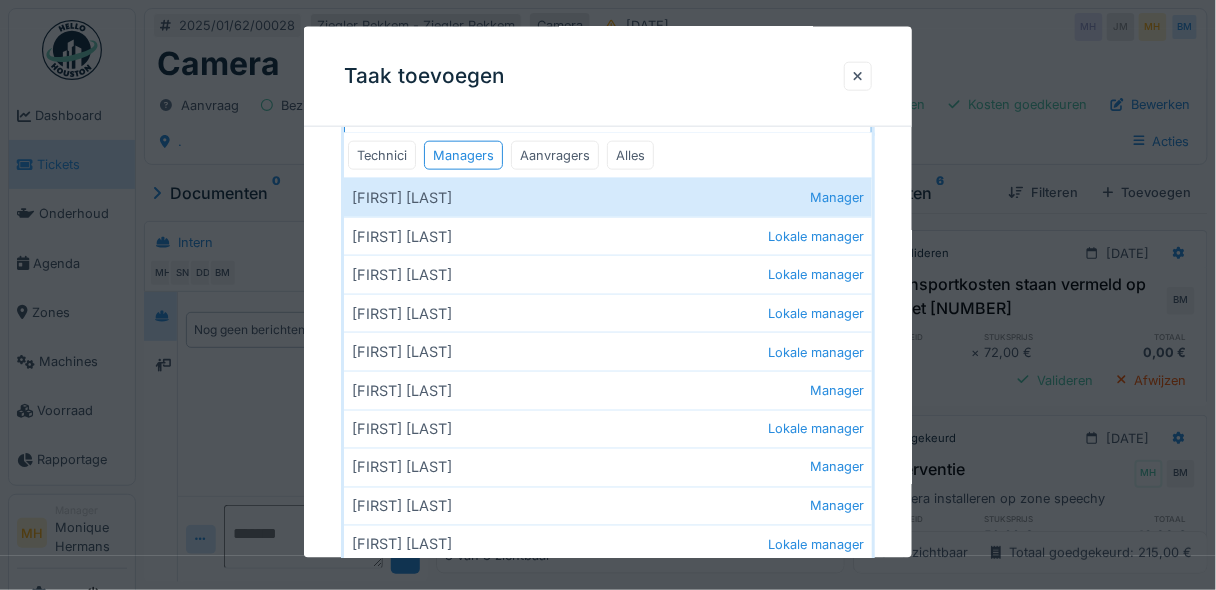 click on "**********" at bounding box center [608, 175] 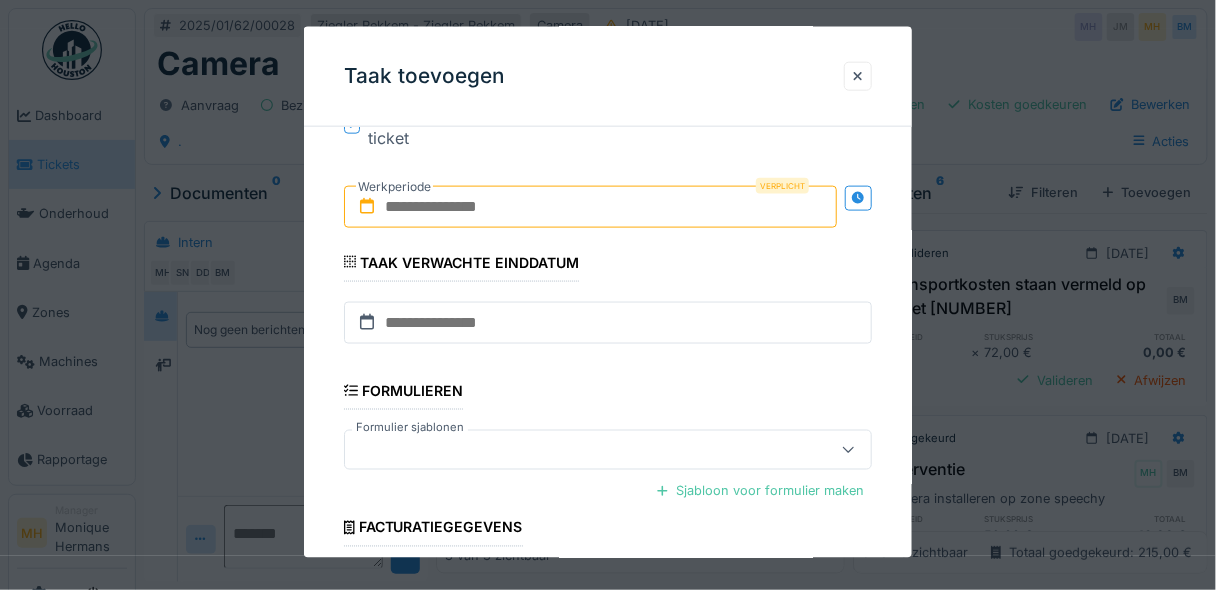 click on "Werkperiode" at bounding box center [394, 186] 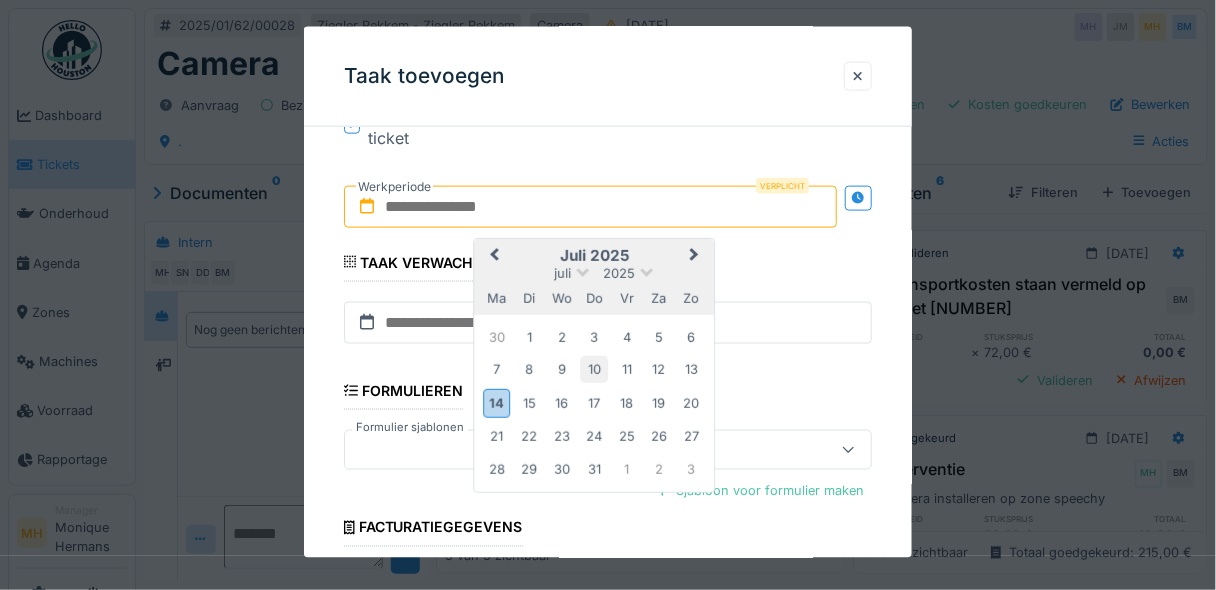 click on "10" at bounding box center (594, 369) 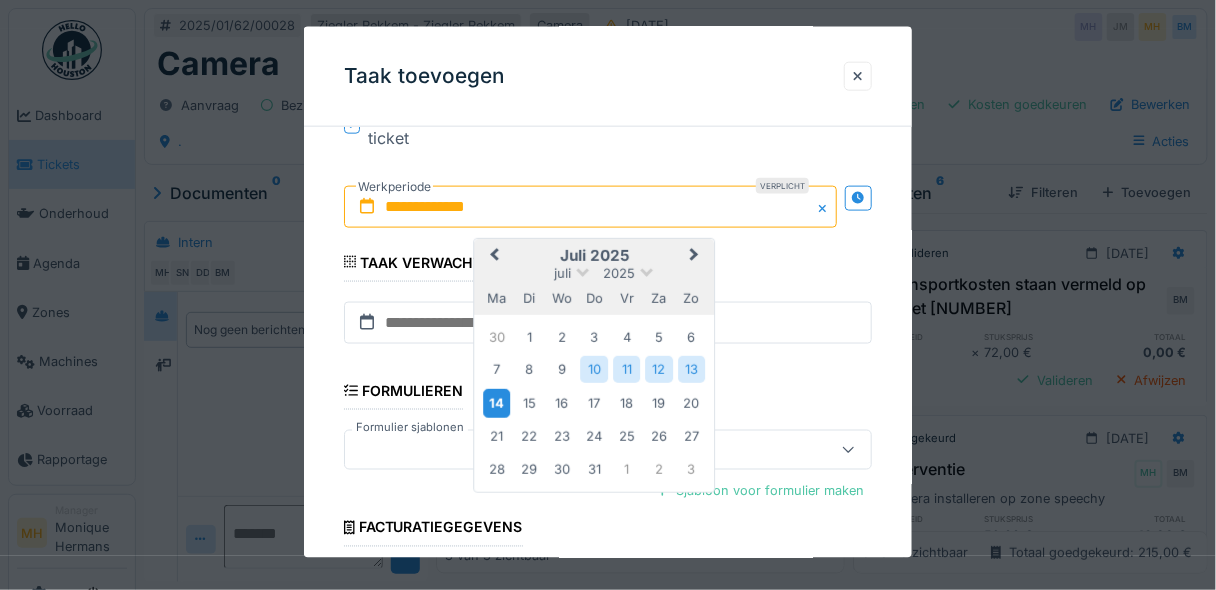 click on "14" at bounding box center [496, 402] 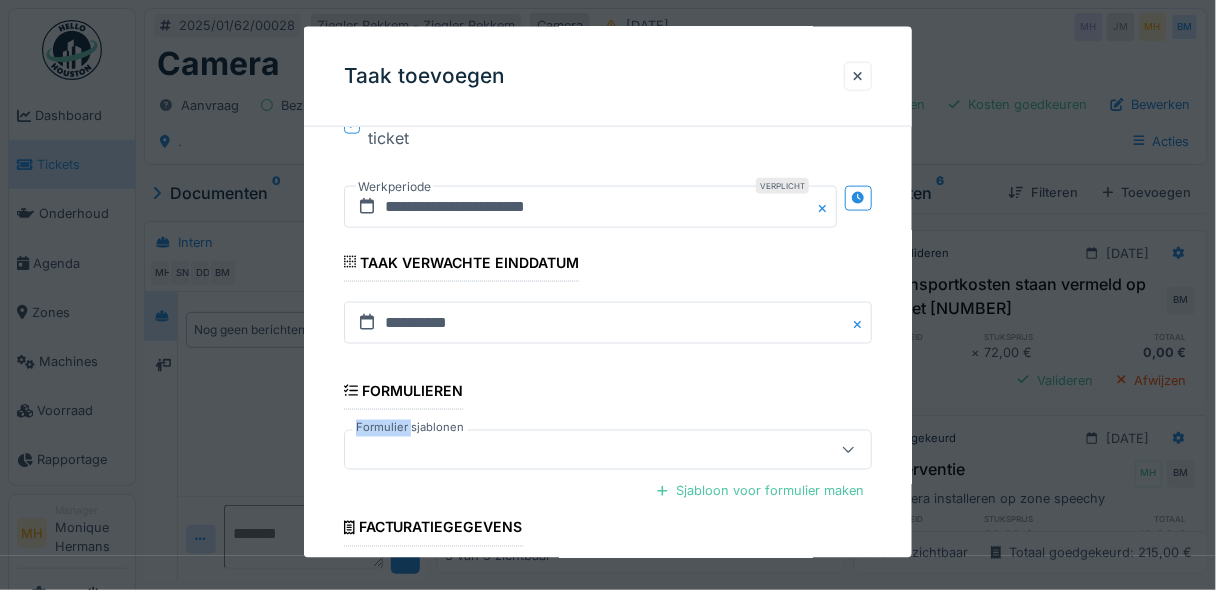 click on "**********" at bounding box center [608, 132] 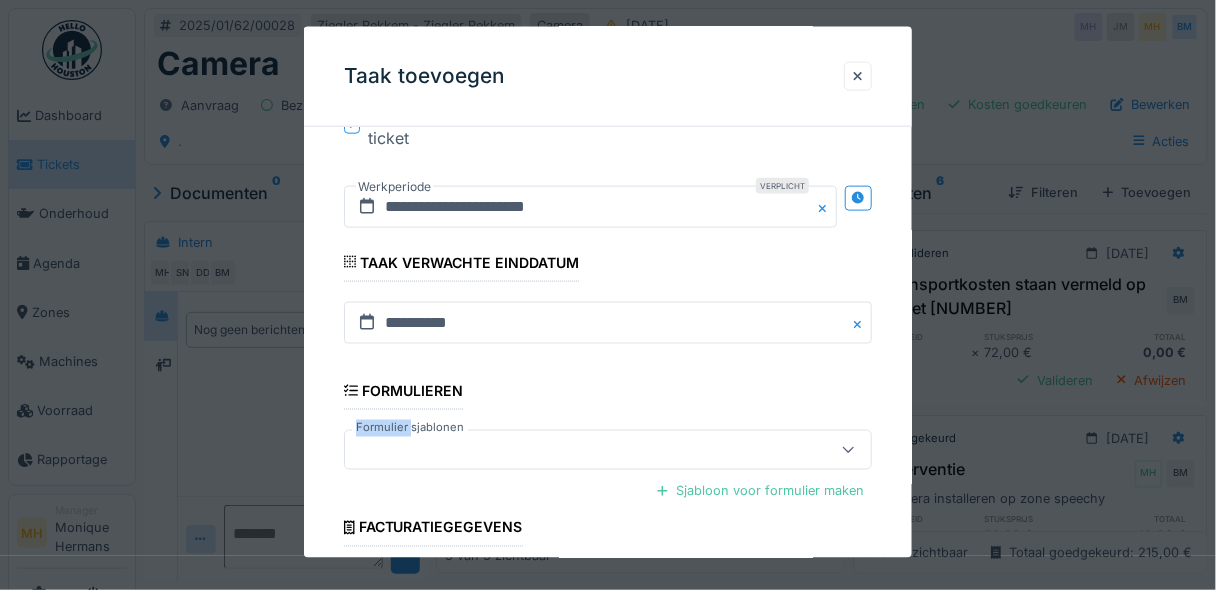scroll, scrollTop: 715, scrollLeft: 0, axis: vertical 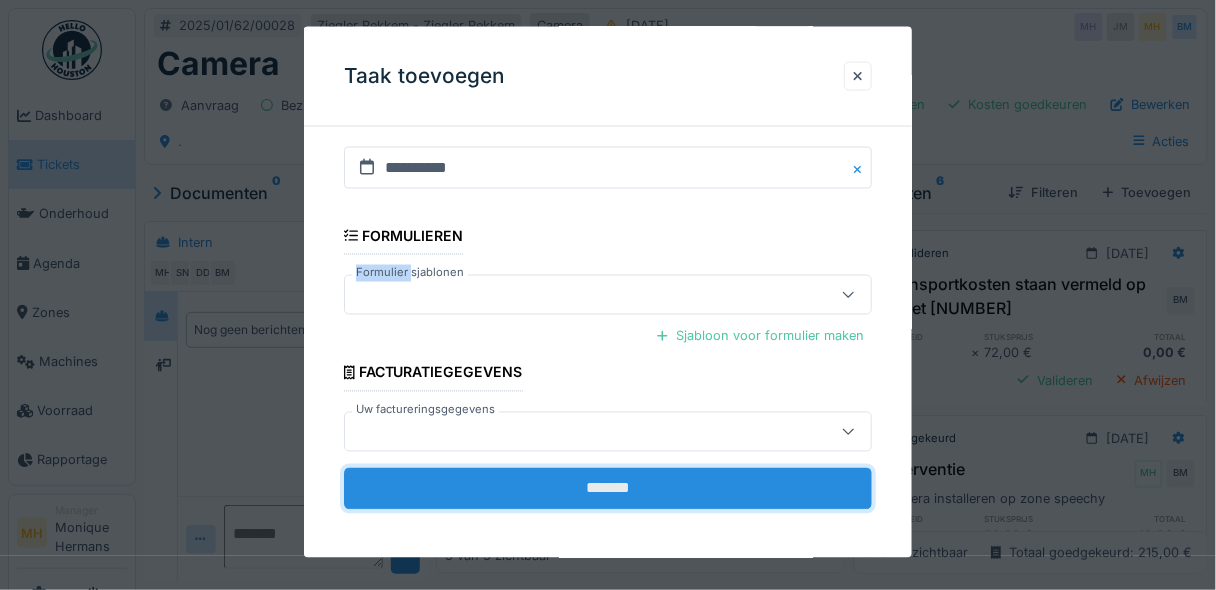 click on "*******" at bounding box center [608, 489] 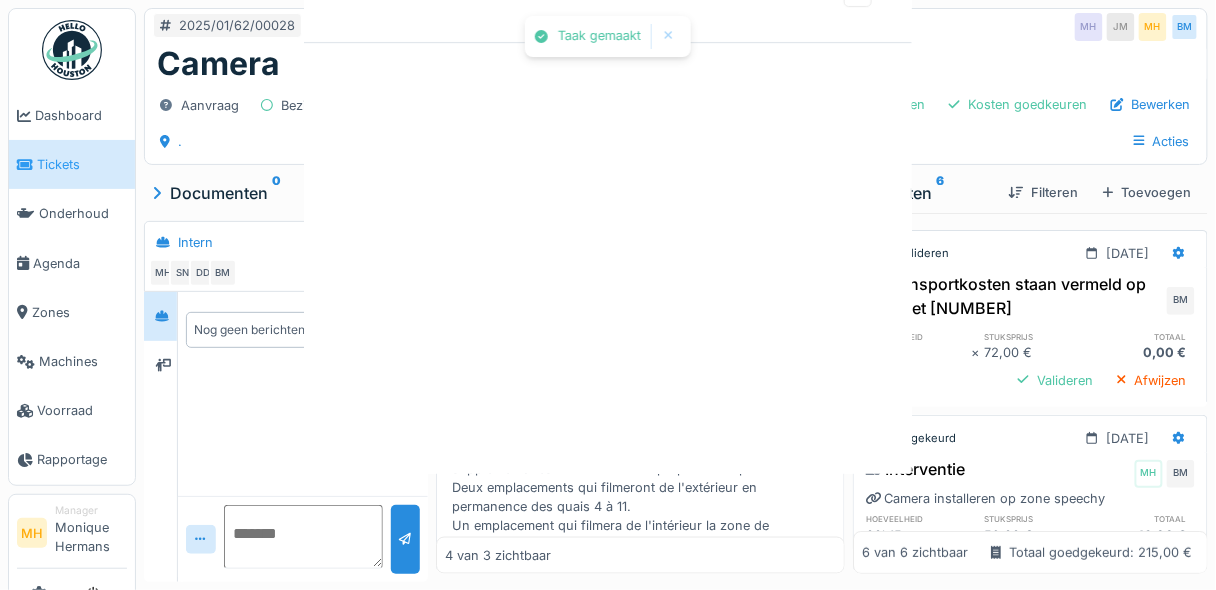 scroll, scrollTop: 0, scrollLeft: 0, axis: both 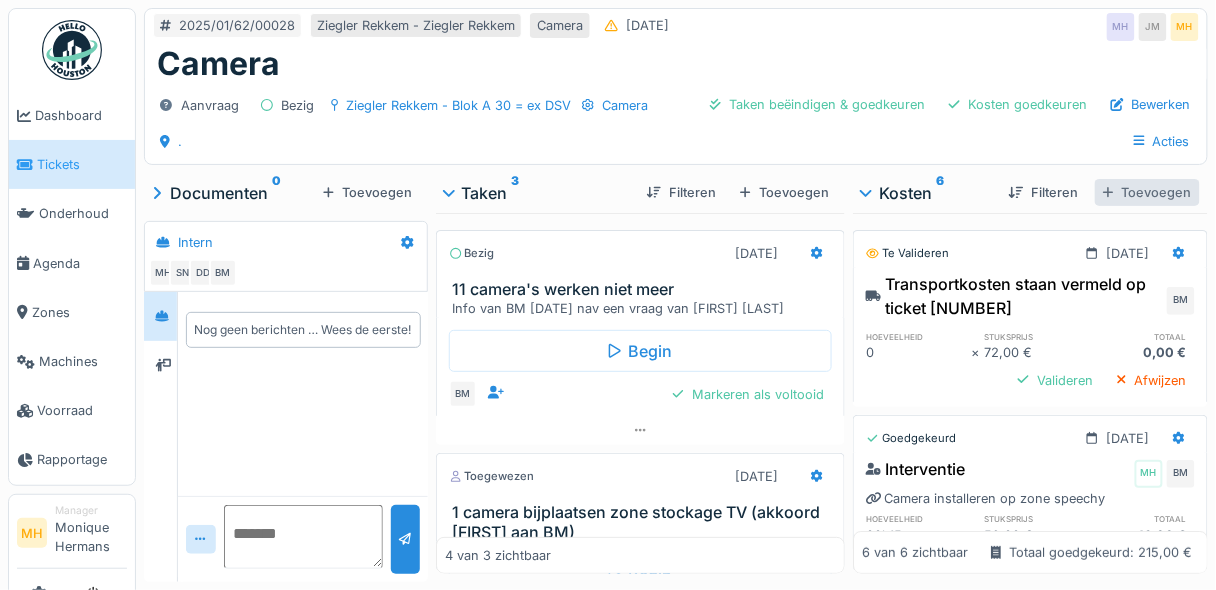 click on "Toevoegen" at bounding box center [1147, 192] 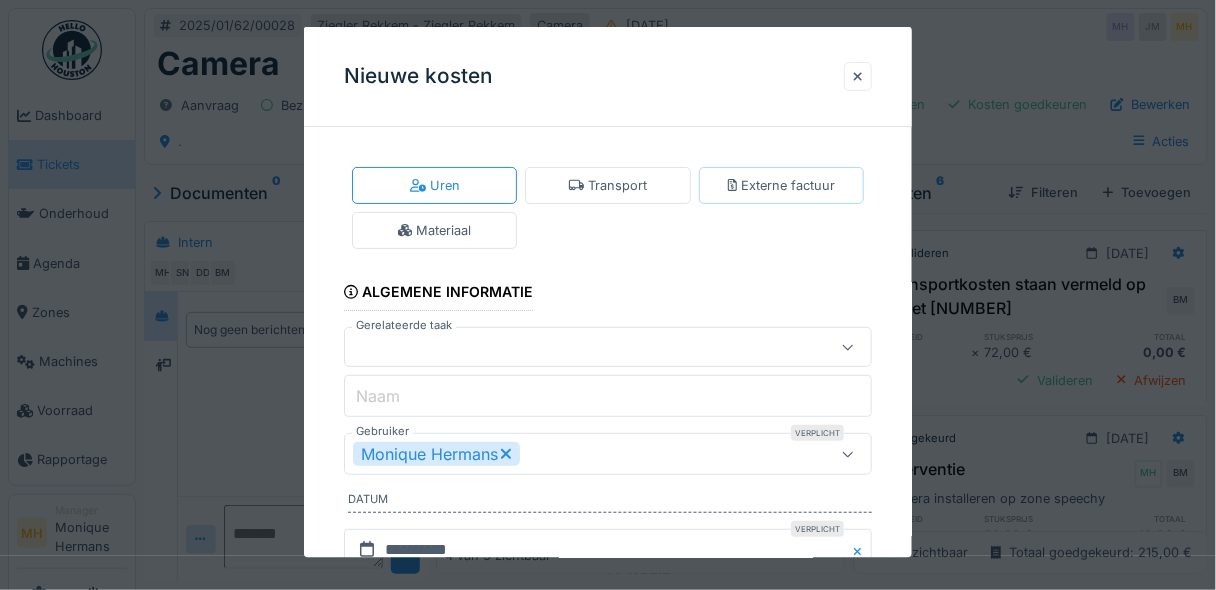 click on "Externe factuur" at bounding box center (782, 185) 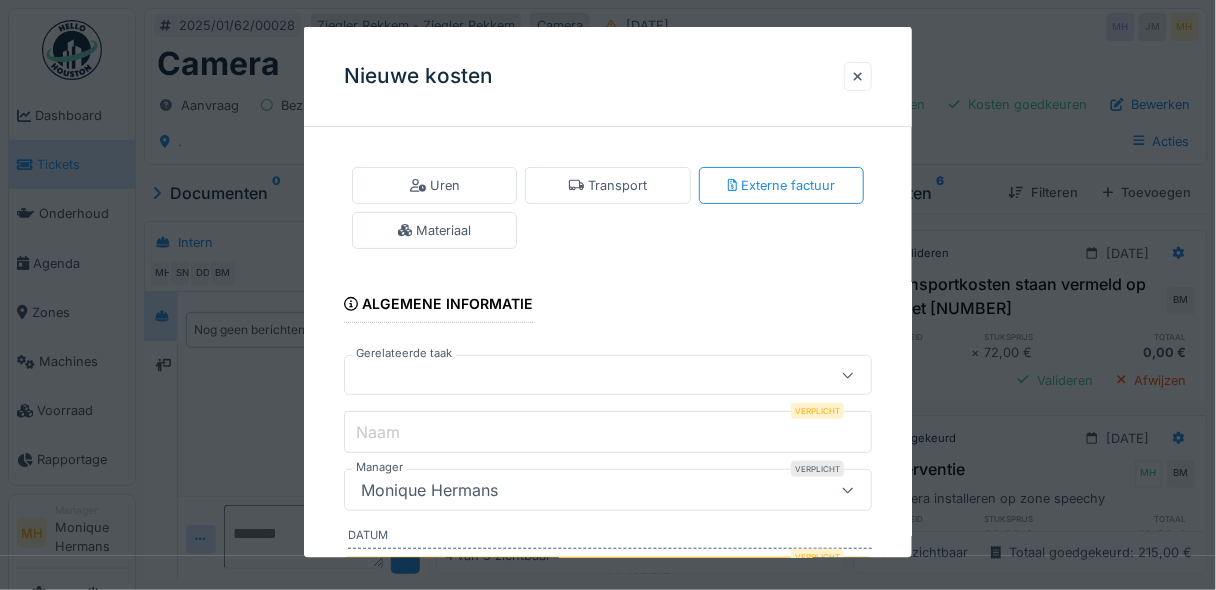 click at bounding box center [581, 375] 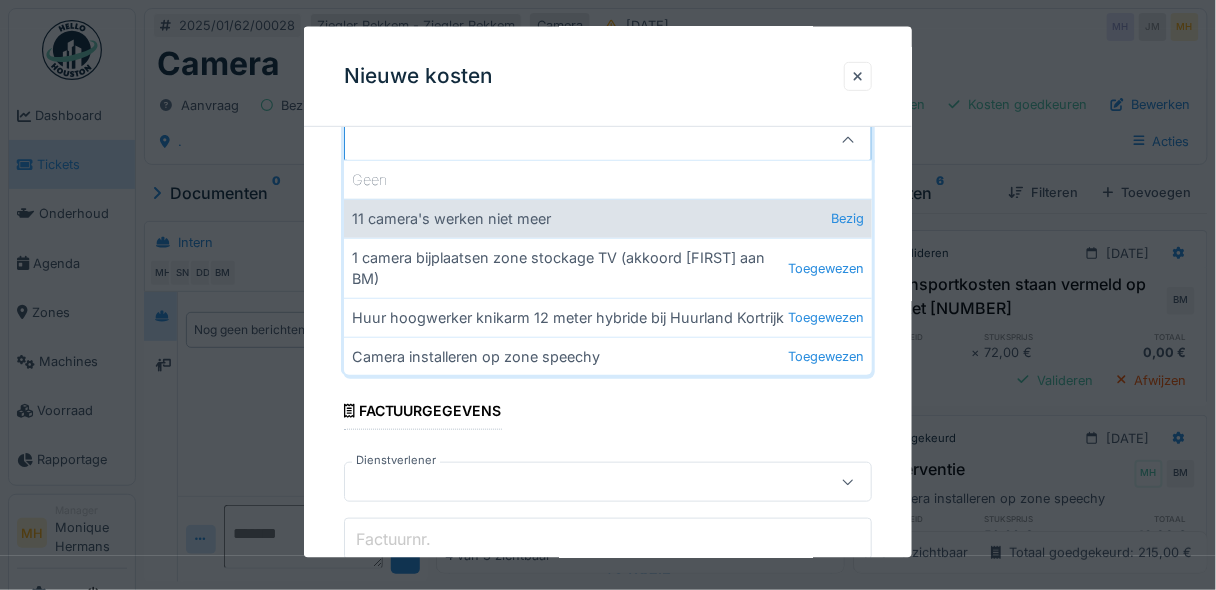 scroll, scrollTop: 241, scrollLeft: 0, axis: vertical 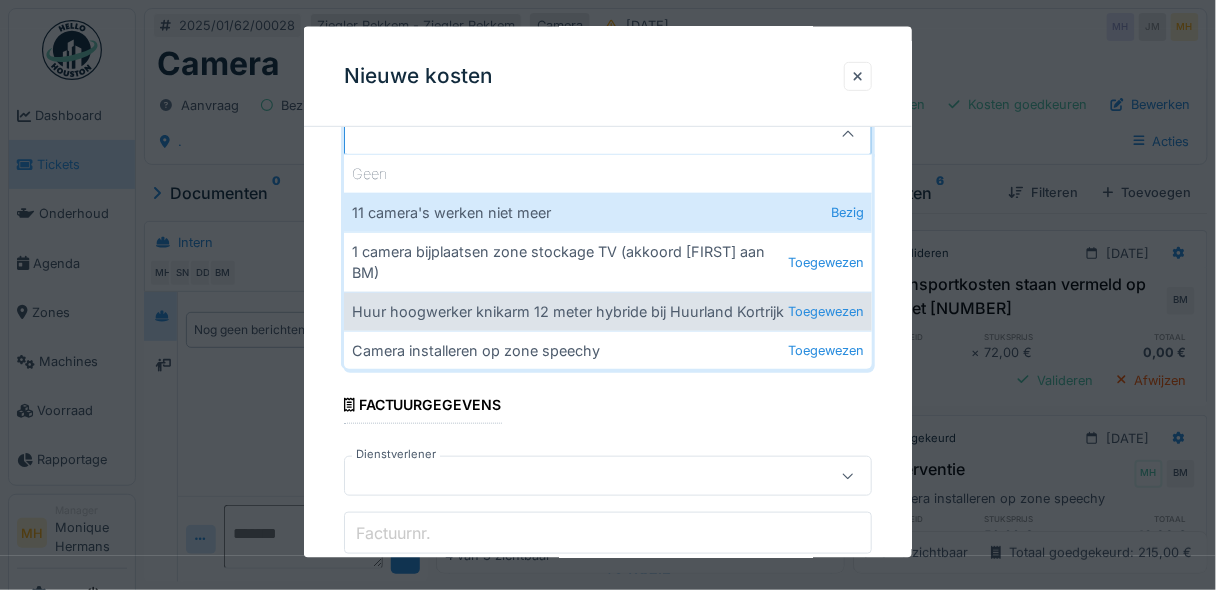 click on "Huur hoogwerker knikarm 12 meter hybride bij Huurland Kortrijk   Toegewezen" at bounding box center (608, 310) 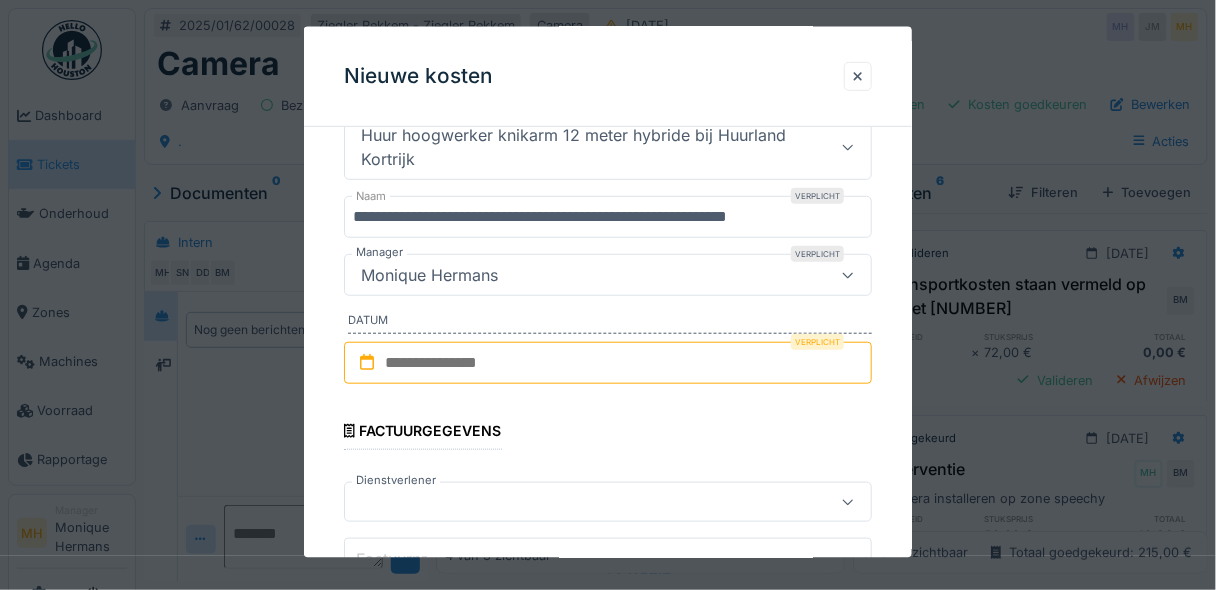 scroll, scrollTop: 401, scrollLeft: 0, axis: vertical 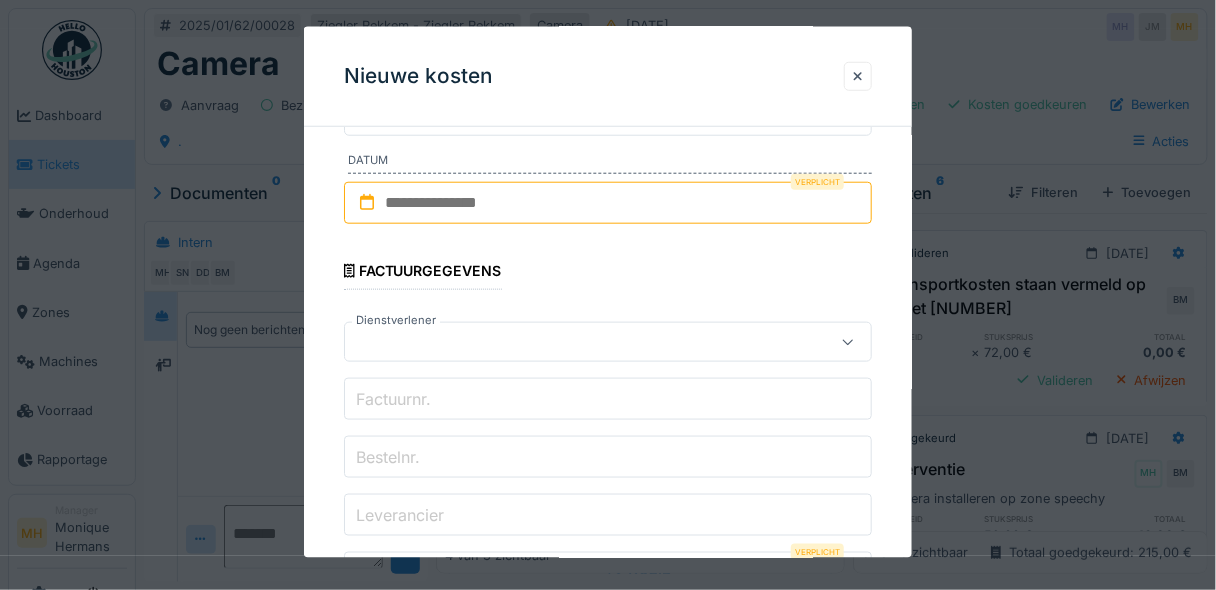 click at bounding box center (608, 203) 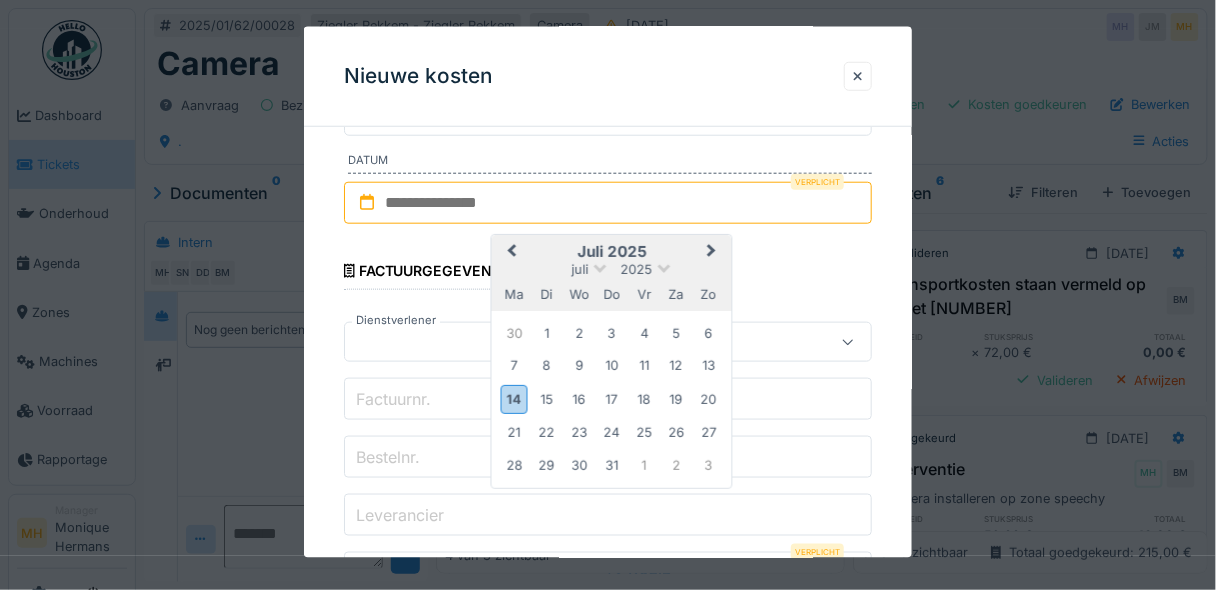 drag, startPoint x: 583, startPoint y: 388, endPoint x: 569, endPoint y: 397, distance: 16.643316 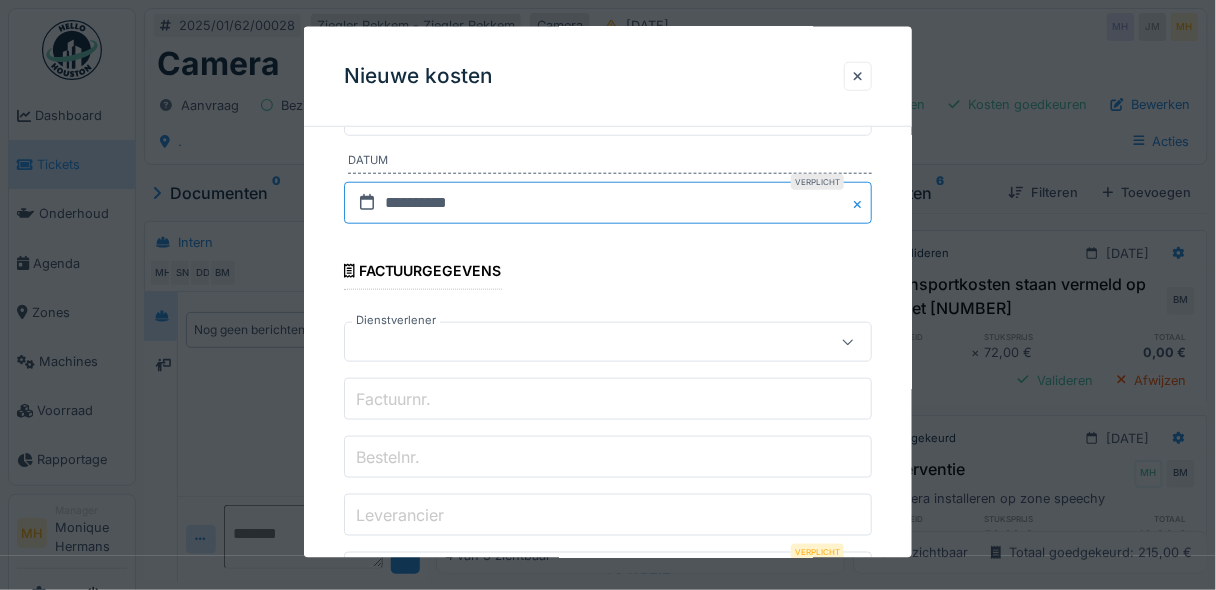click on "**********" at bounding box center [608, 203] 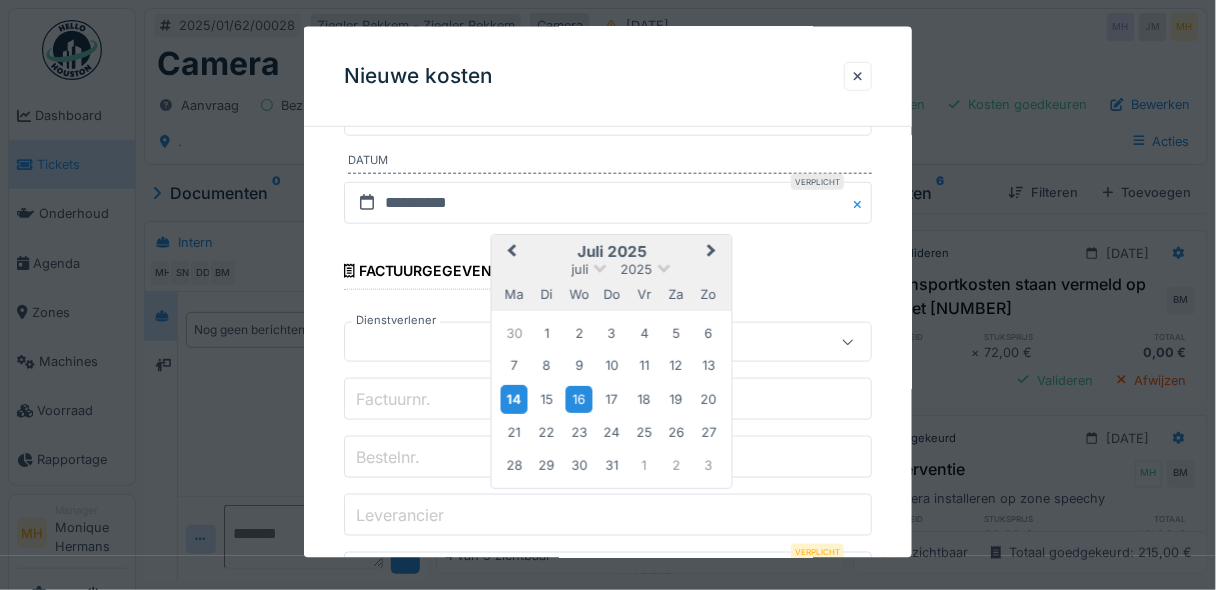 click on "14" at bounding box center [514, 399] 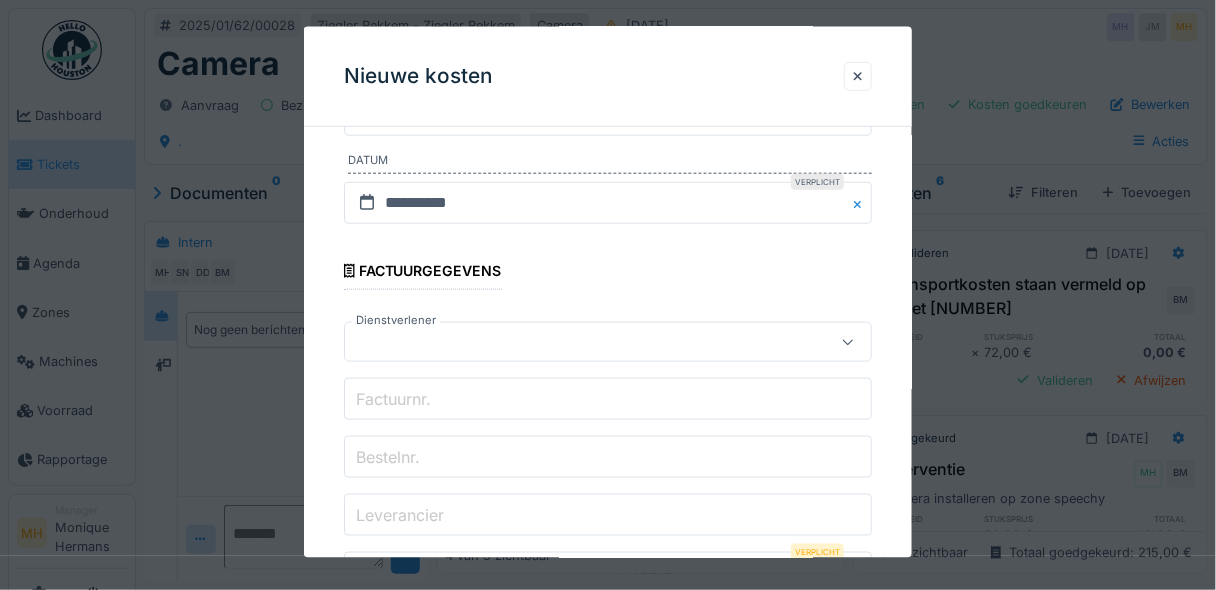 click at bounding box center (581, 342) 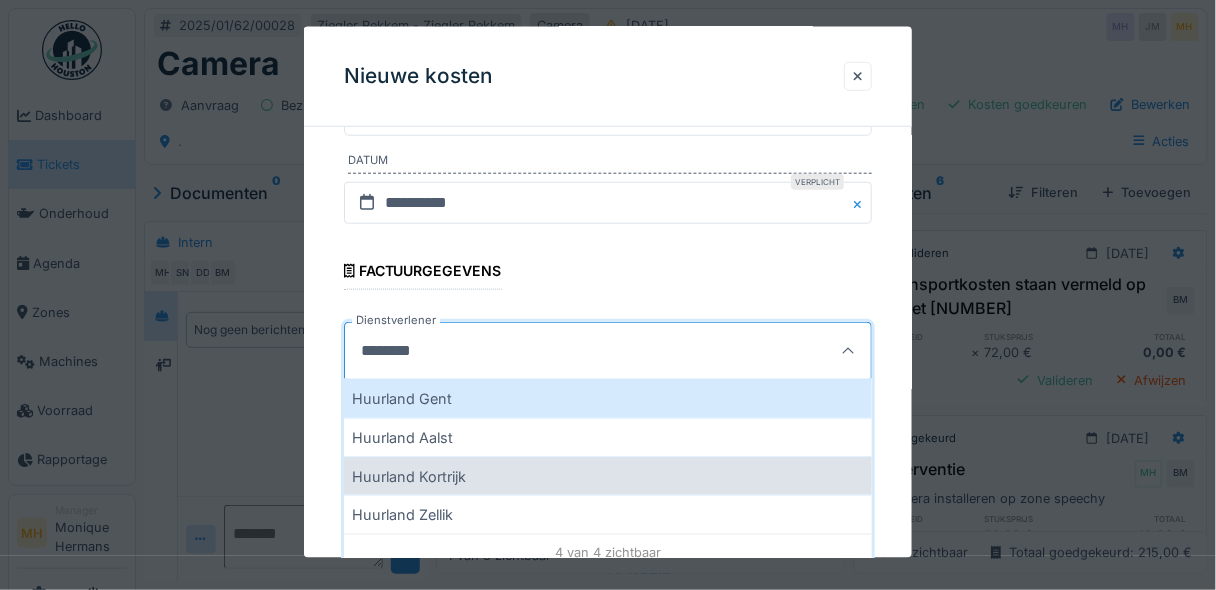 type on "********" 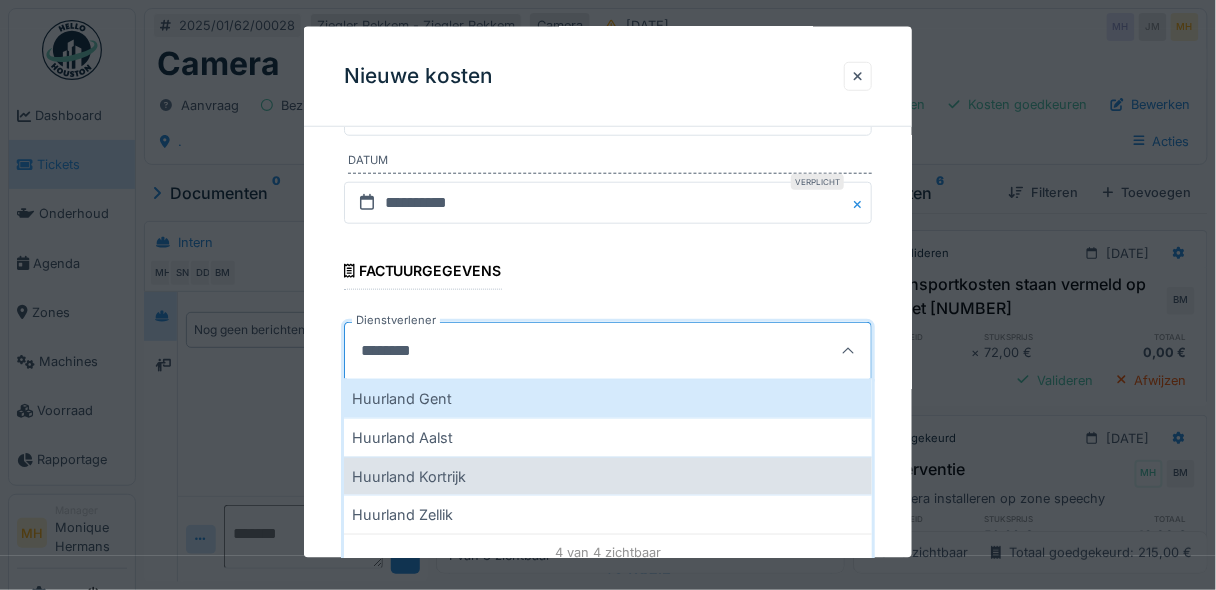 click on "Huurland Kortrijk" at bounding box center [608, 475] 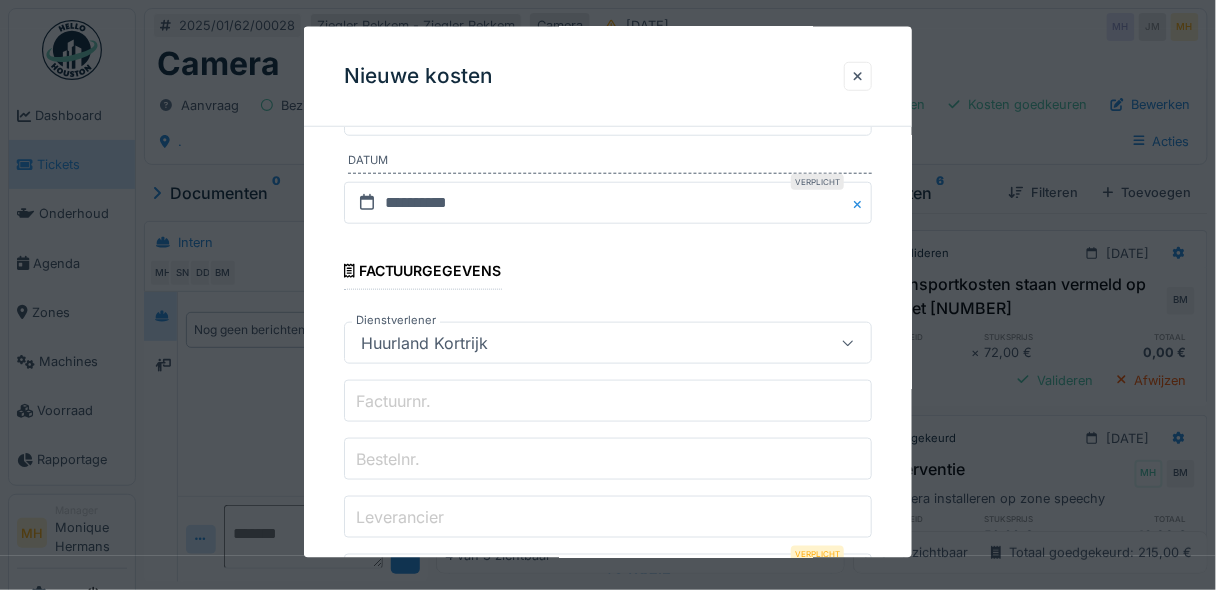 scroll, scrollTop: 561, scrollLeft: 0, axis: vertical 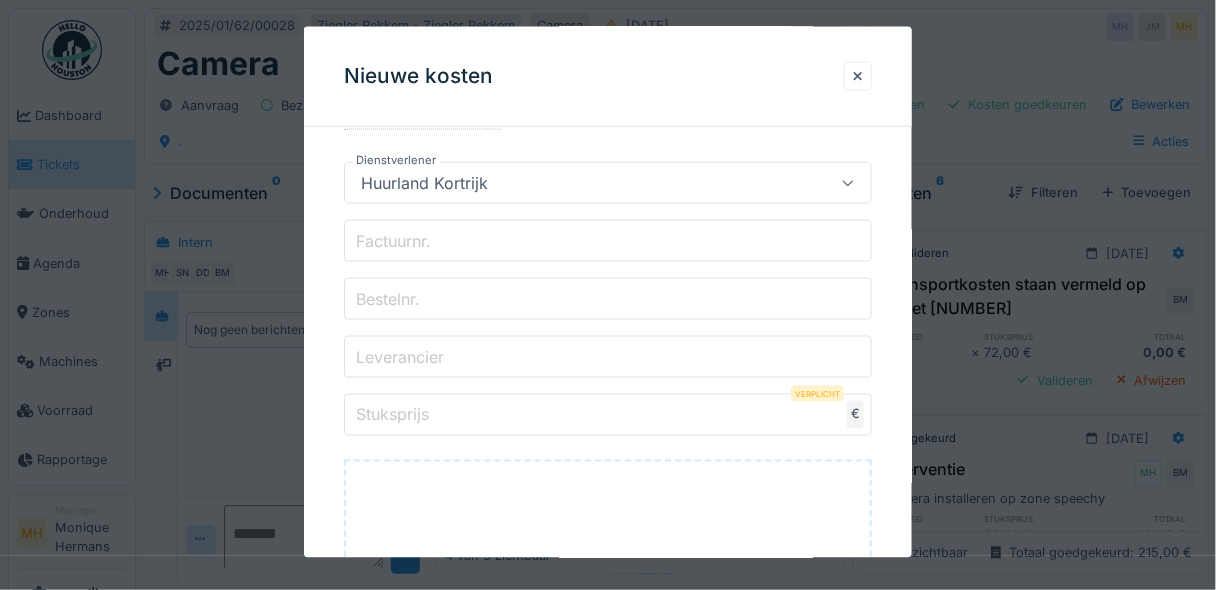 click on "Factuurnr." at bounding box center [608, 241] 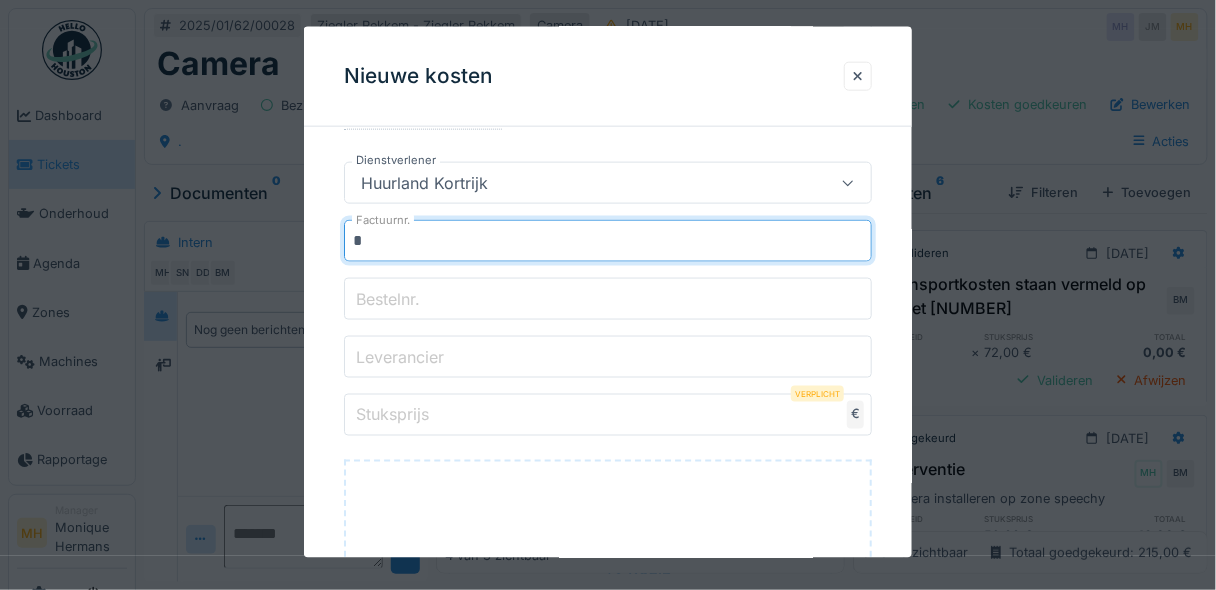 type on "*" 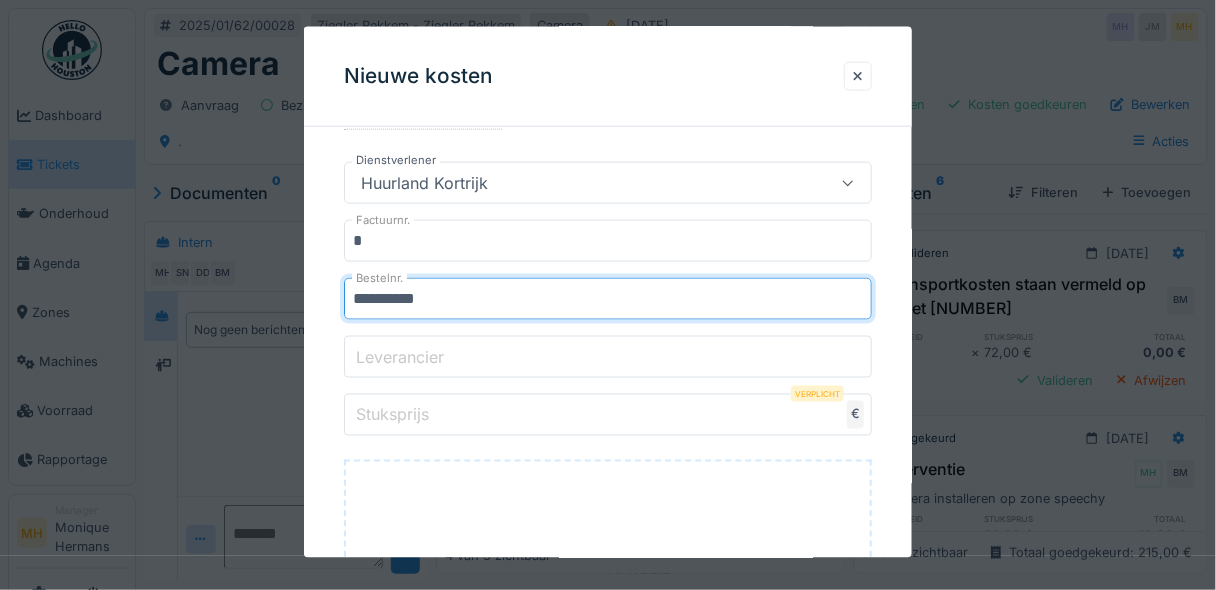 type on "**********" 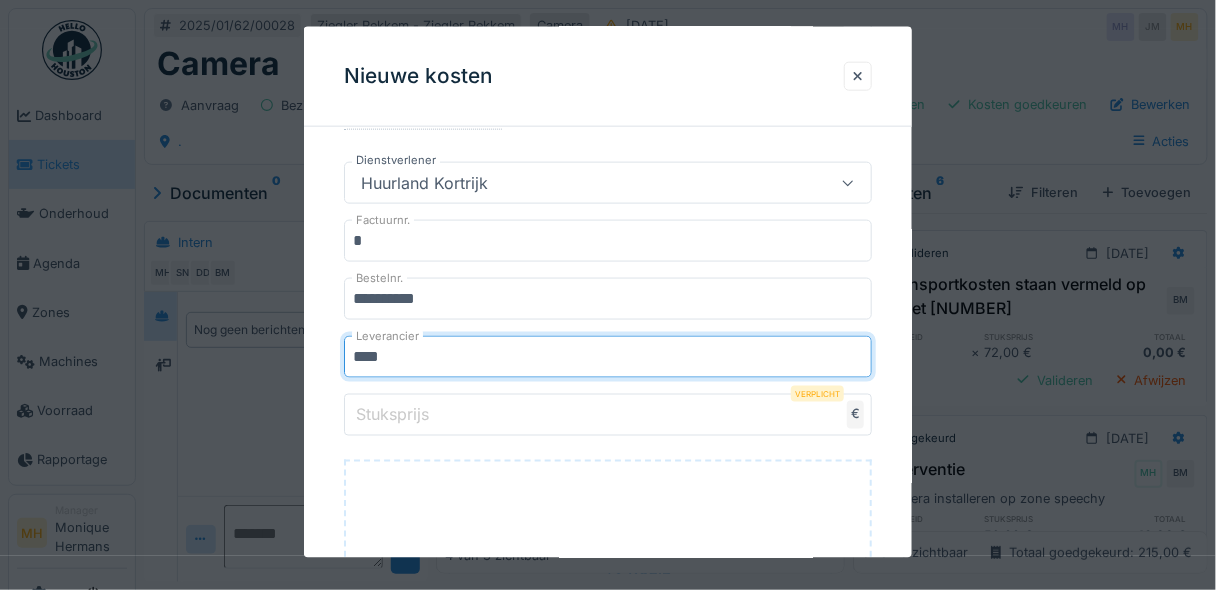 type on "**********" 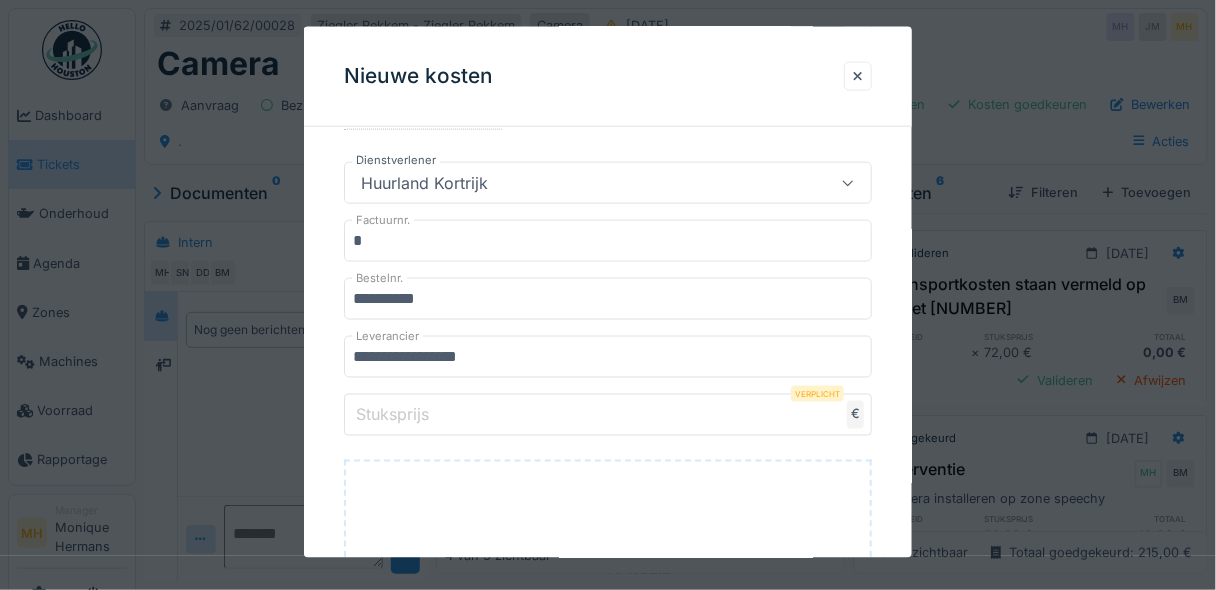 click on "Stuksprijs" at bounding box center [392, 414] 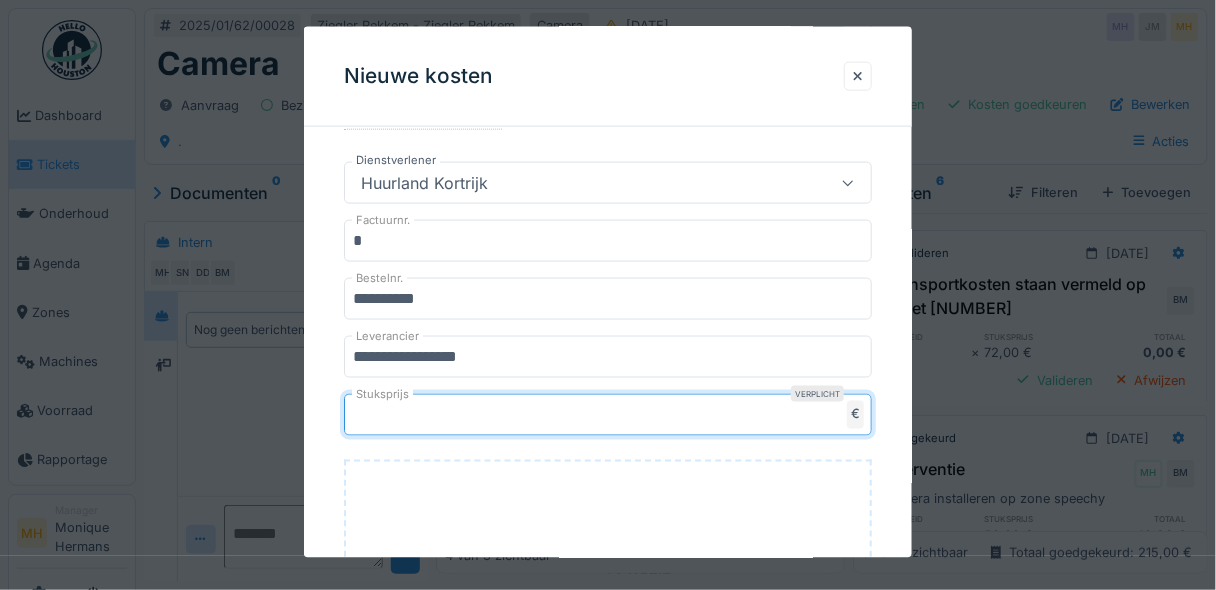 type on "***" 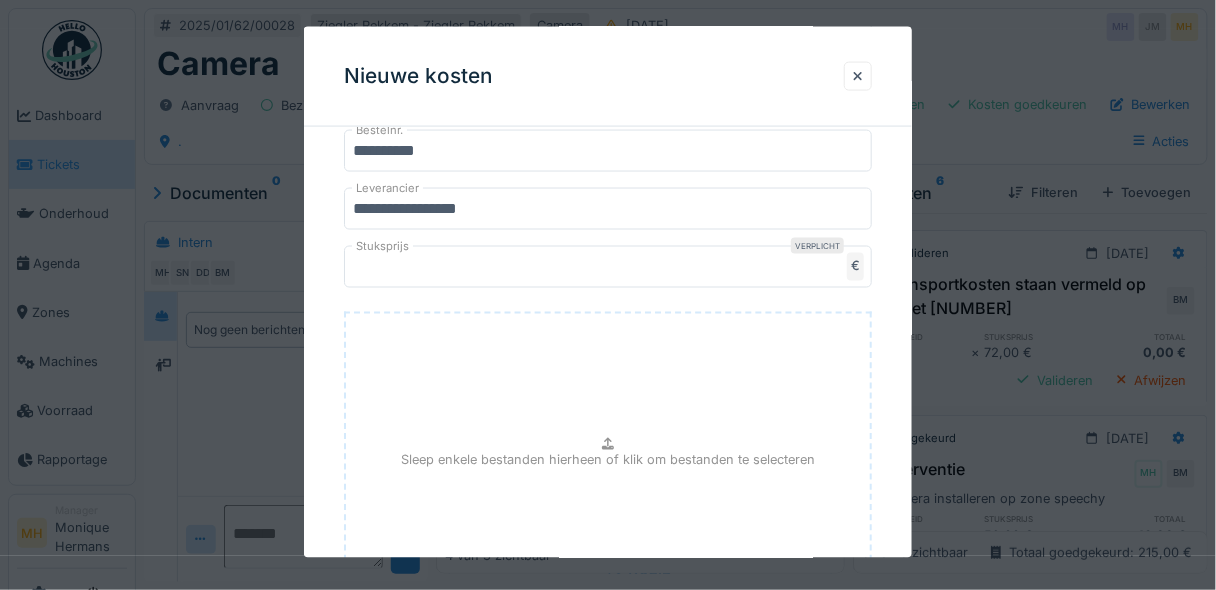 scroll, scrollTop: 883, scrollLeft: 0, axis: vertical 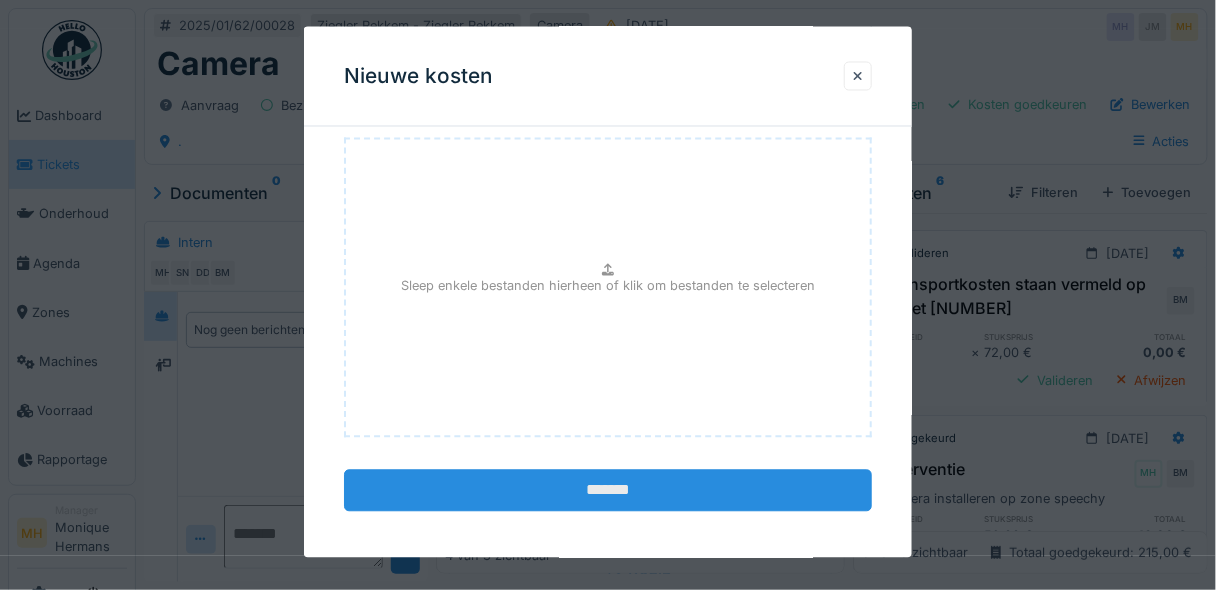 click on "*******" at bounding box center (608, 491) 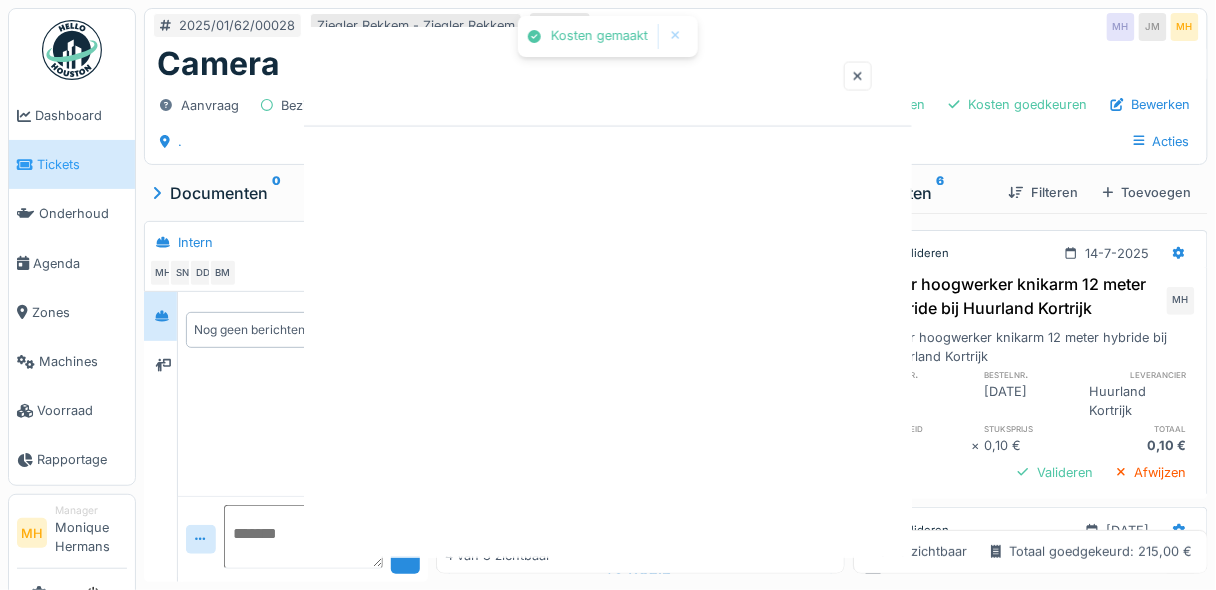scroll, scrollTop: 0, scrollLeft: 0, axis: both 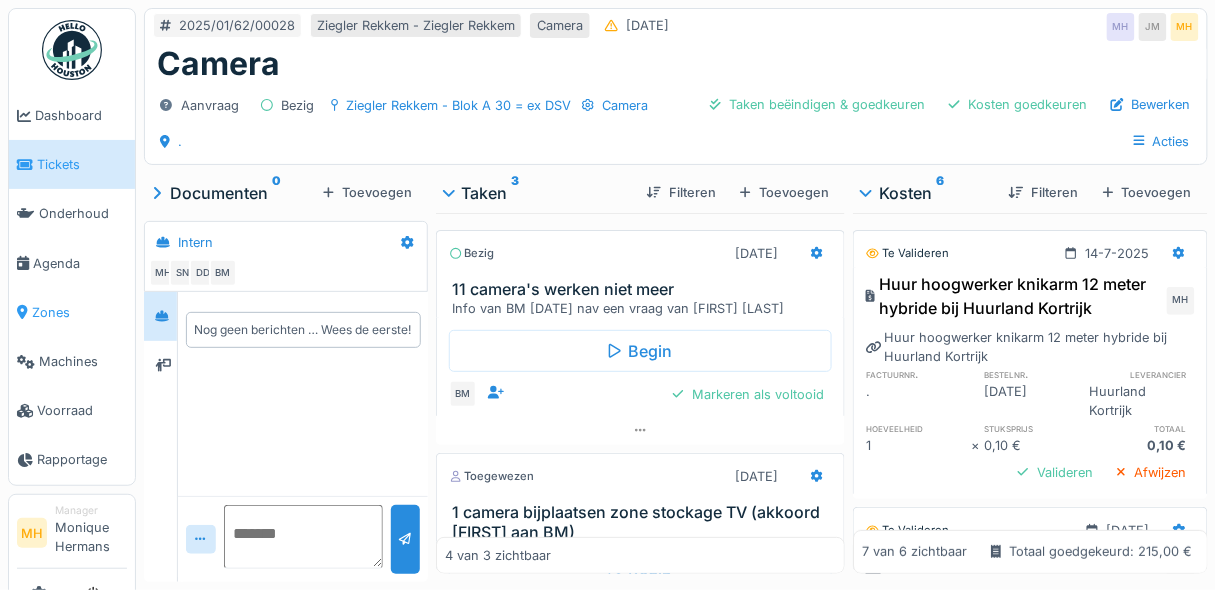 click on "Zones" at bounding box center (79, 312) 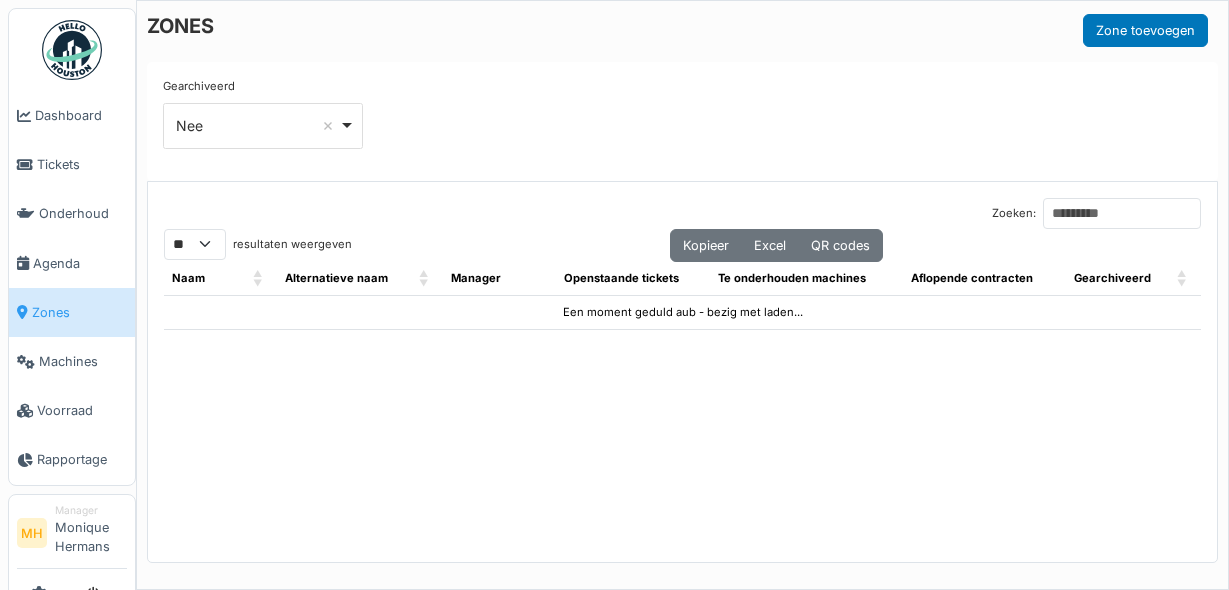 select on "**" 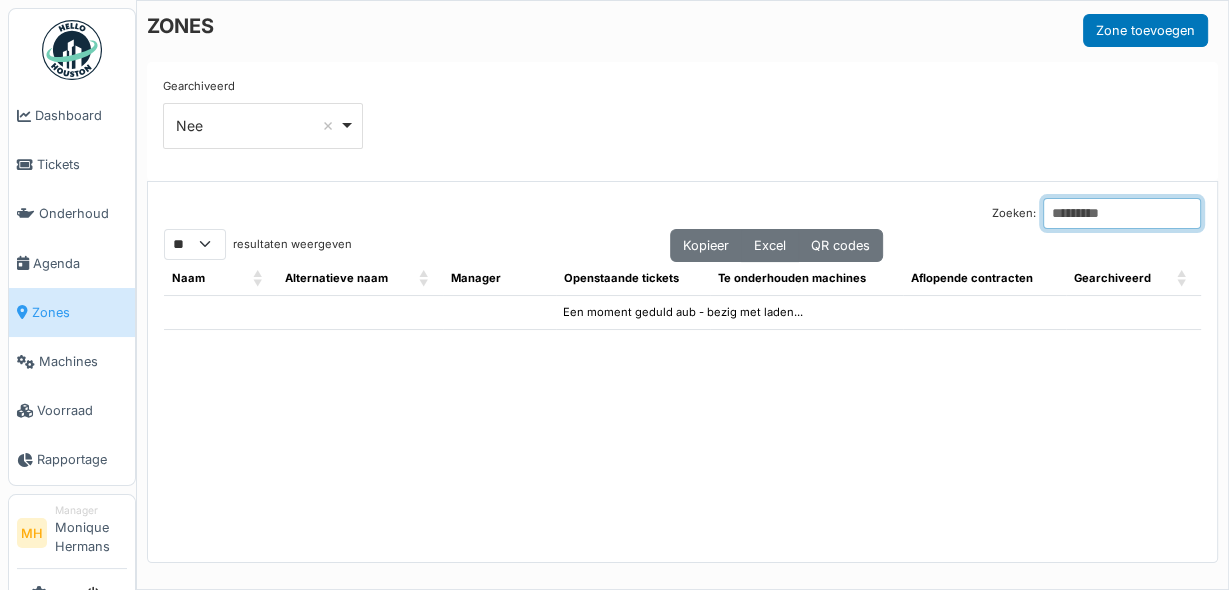 click on "Zoeken:" at bounding box center (1122, 213) 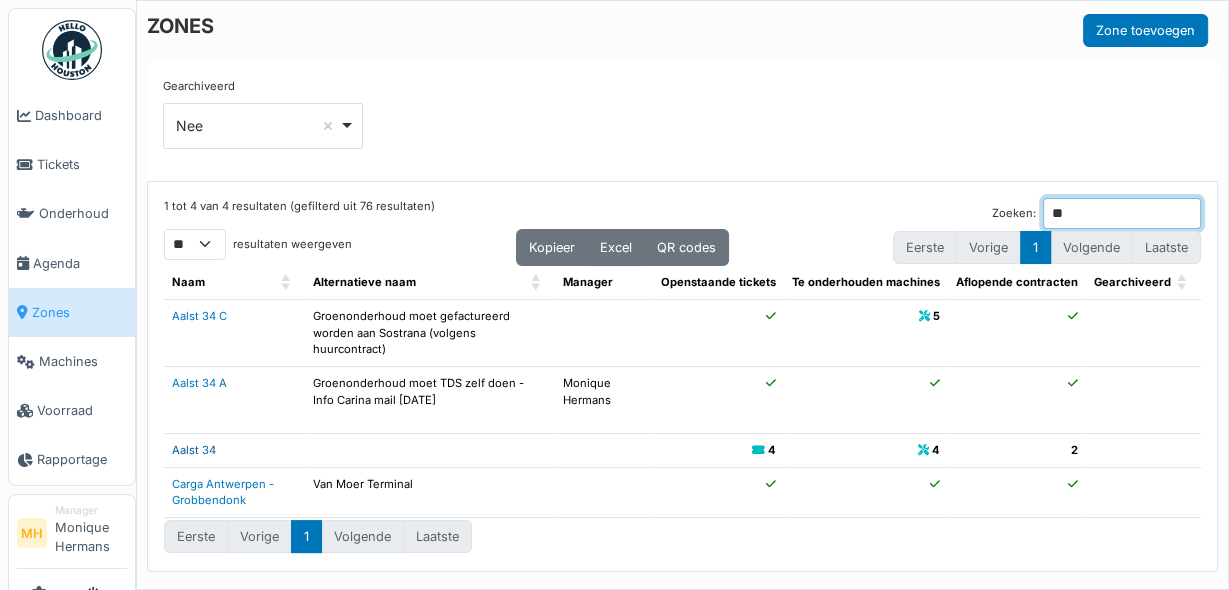 type on "**" 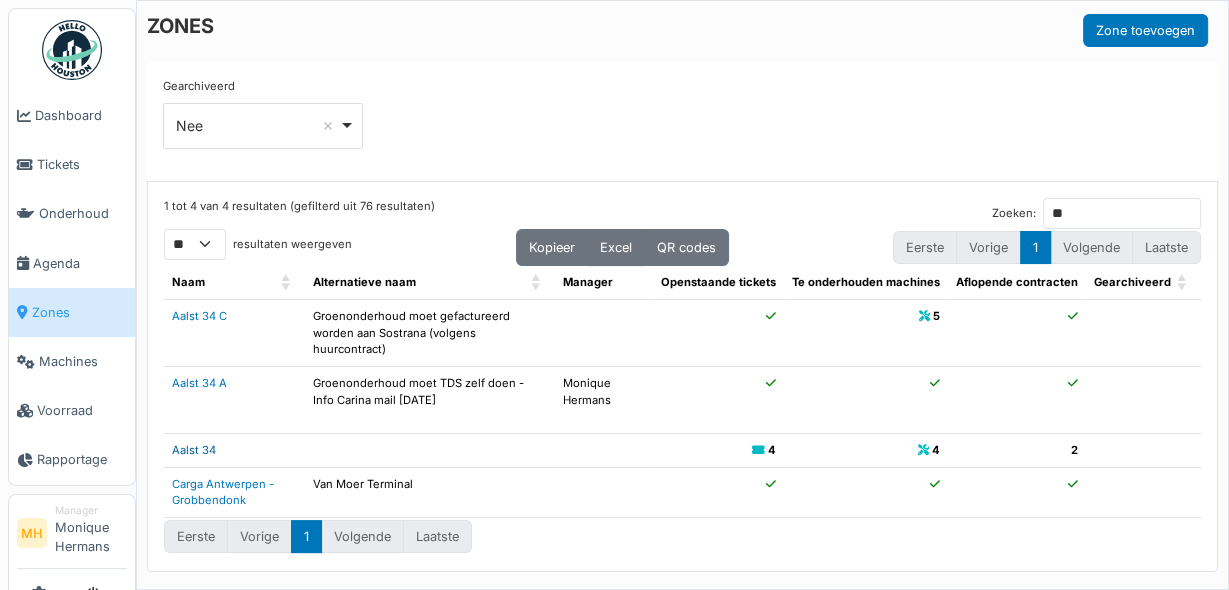 click on "Aalst 34" at bounding box center [194, 450] 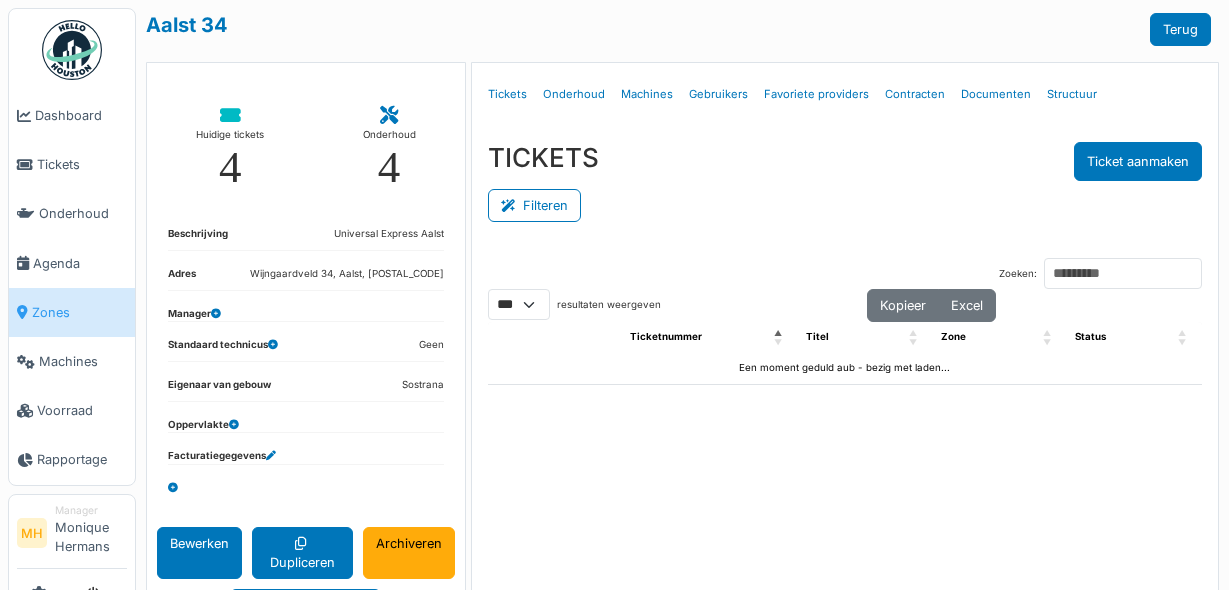 select on "***" 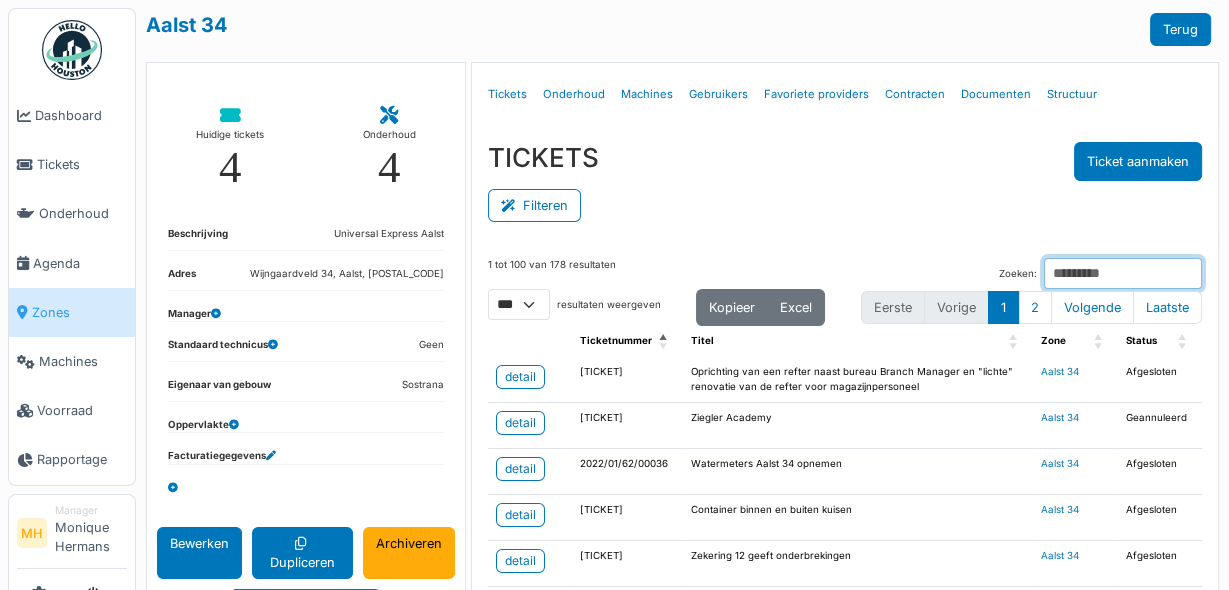 click on "Zoeken:" at bounding box center (1123, 273) 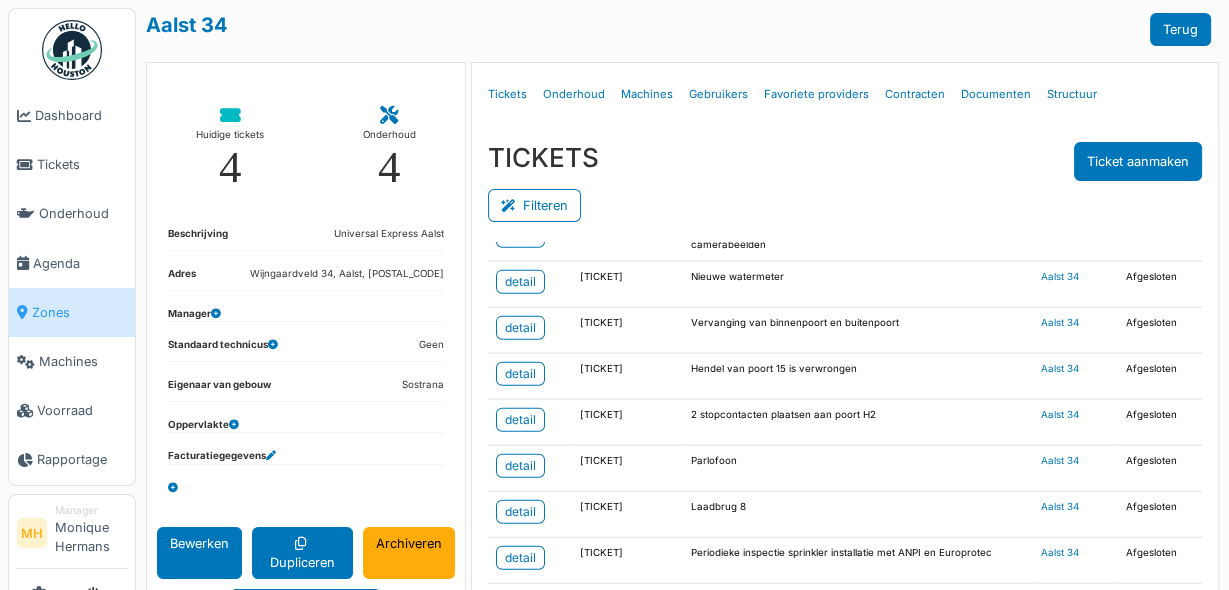 scroll, scrollTop: 4116, scrollLeft: 0, axis: vertical 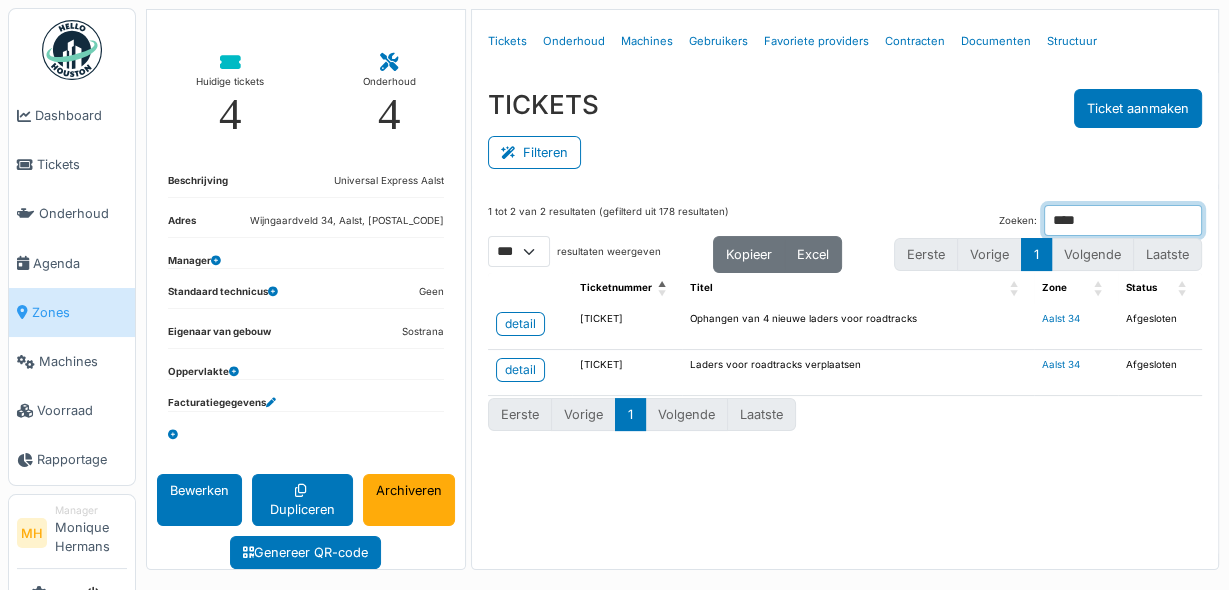 type on "****" 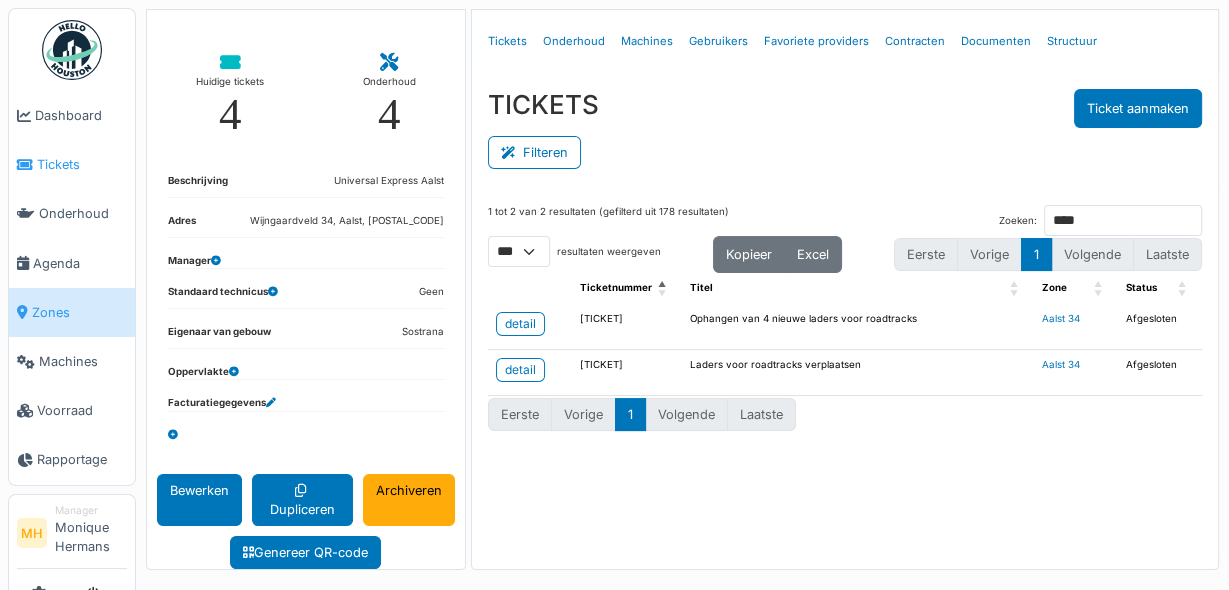 click on "Tickets" at bounding box center [82, 164] 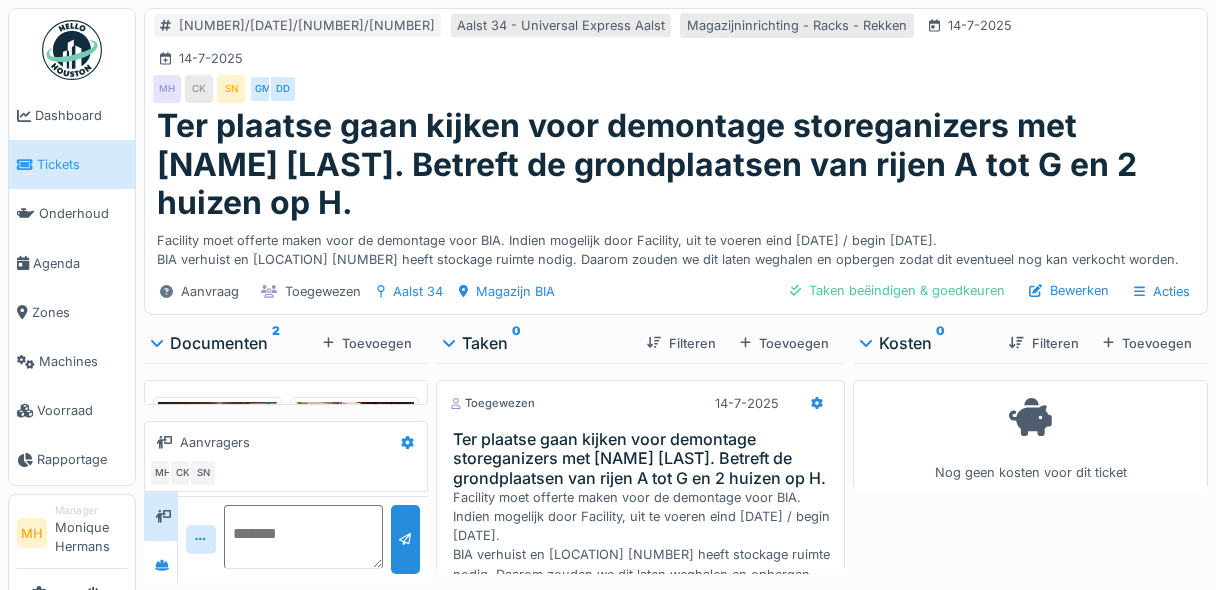 scroll, scrollTop: 0, scrollLeft: 0, axis: both 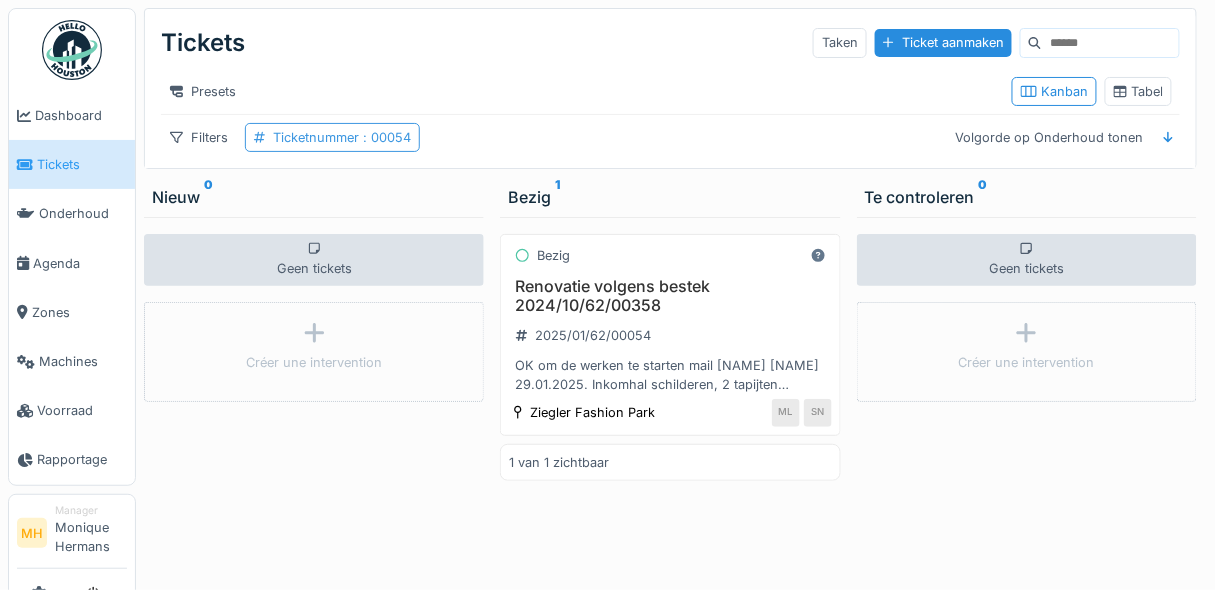 click on ":   00054" at bounding box center (385, 137) 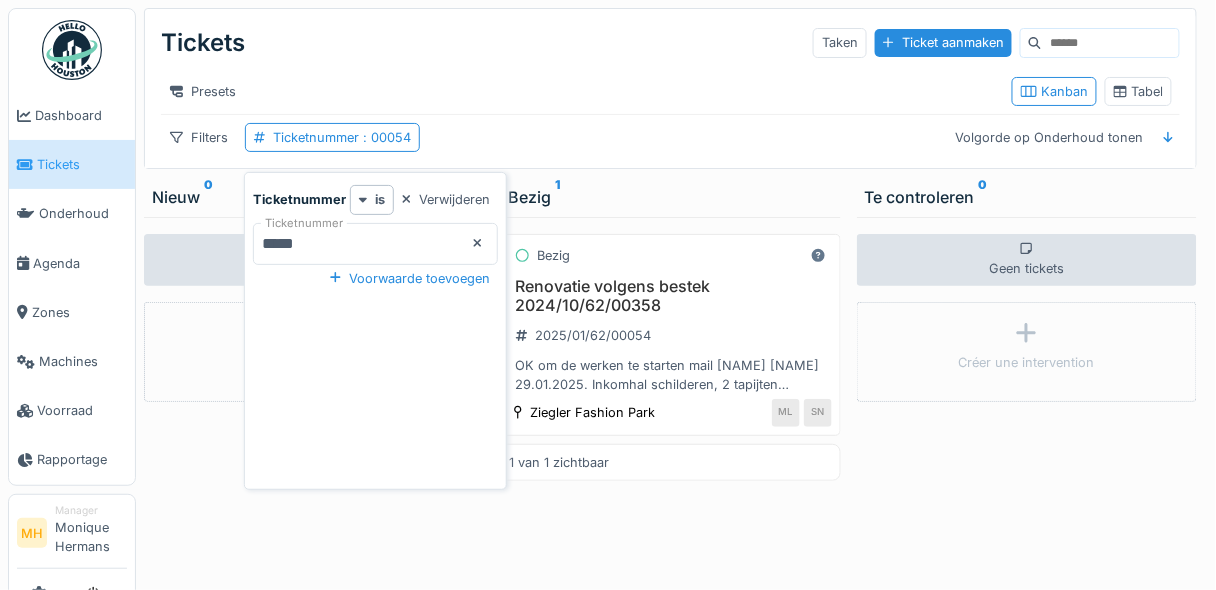 click on "*****" at bounding box center (376, 244) 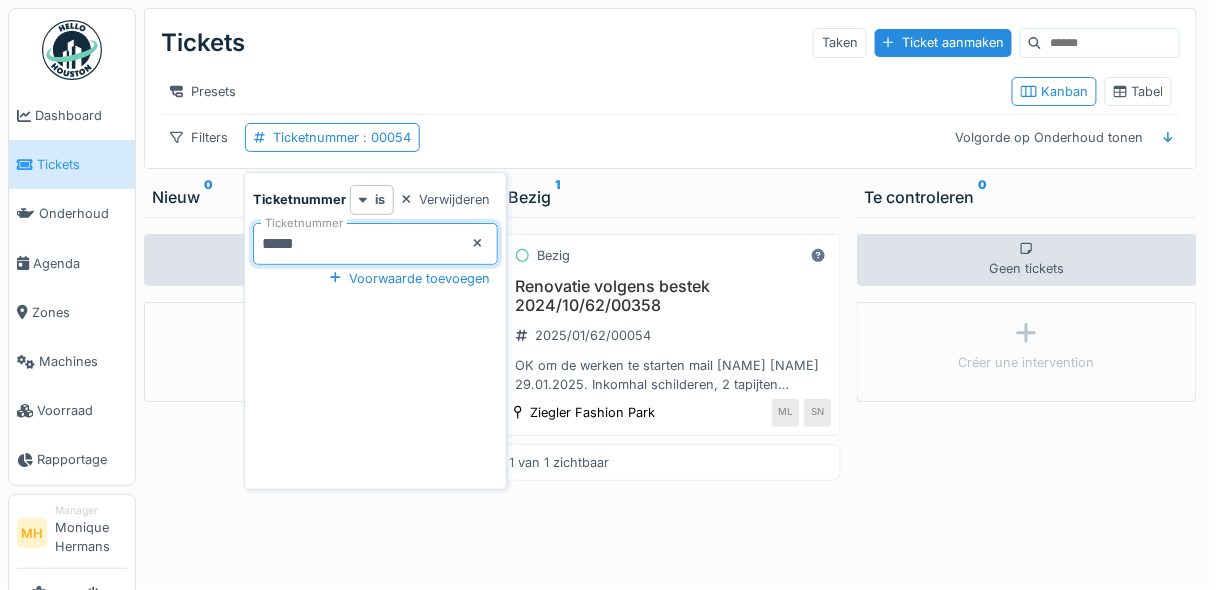 type on "*****" 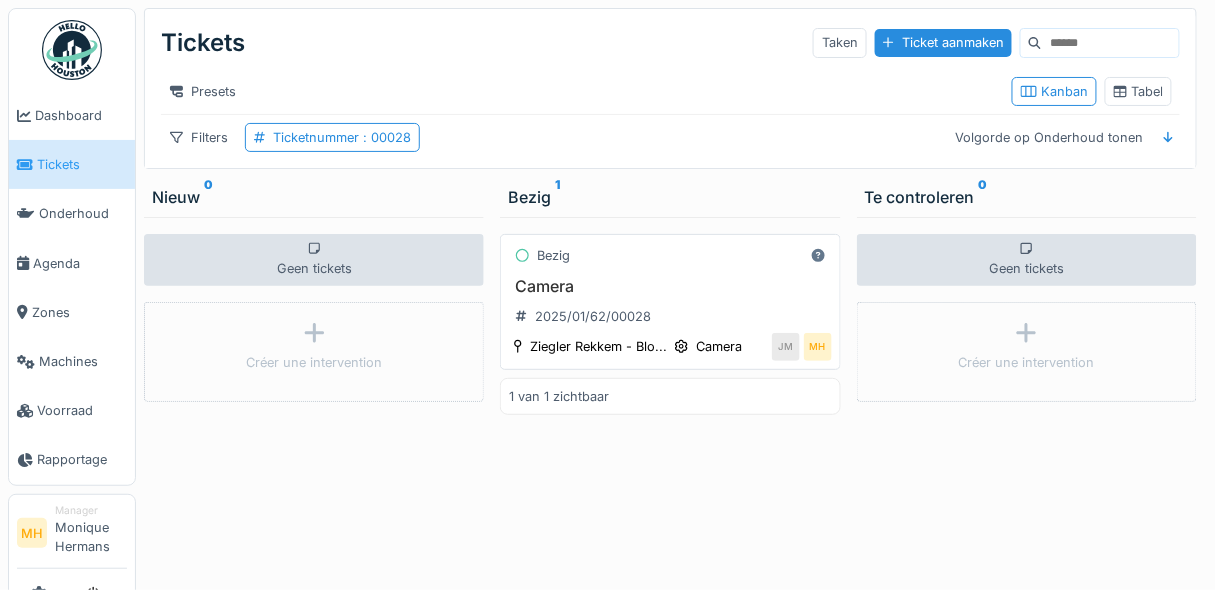 click on "Camera" at bounding box center [670, 286] 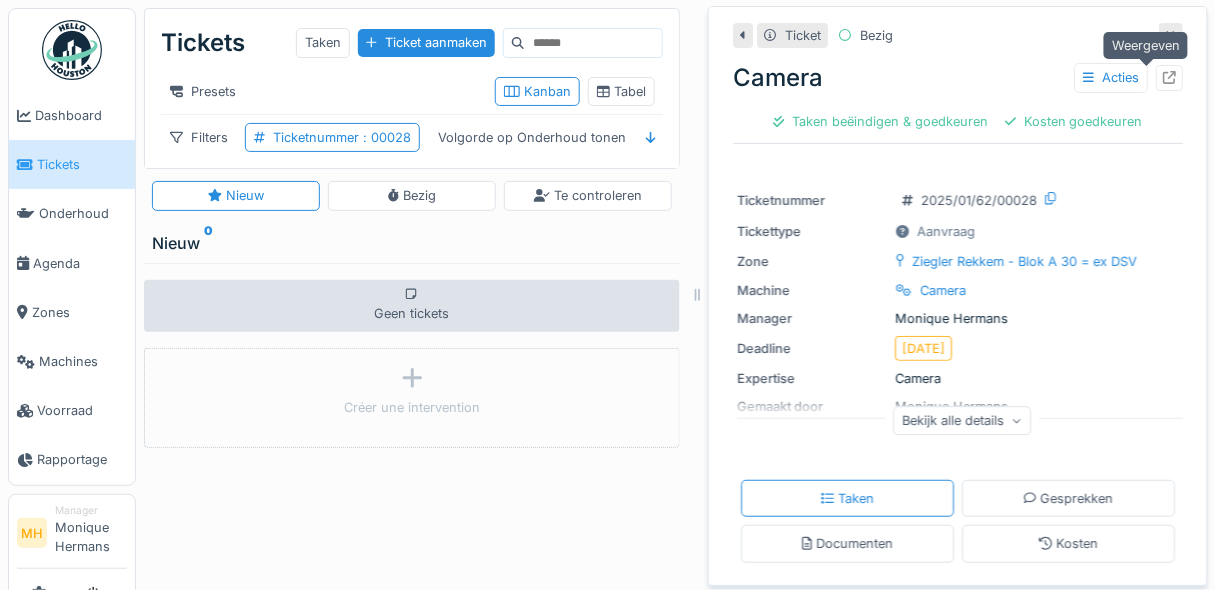 click 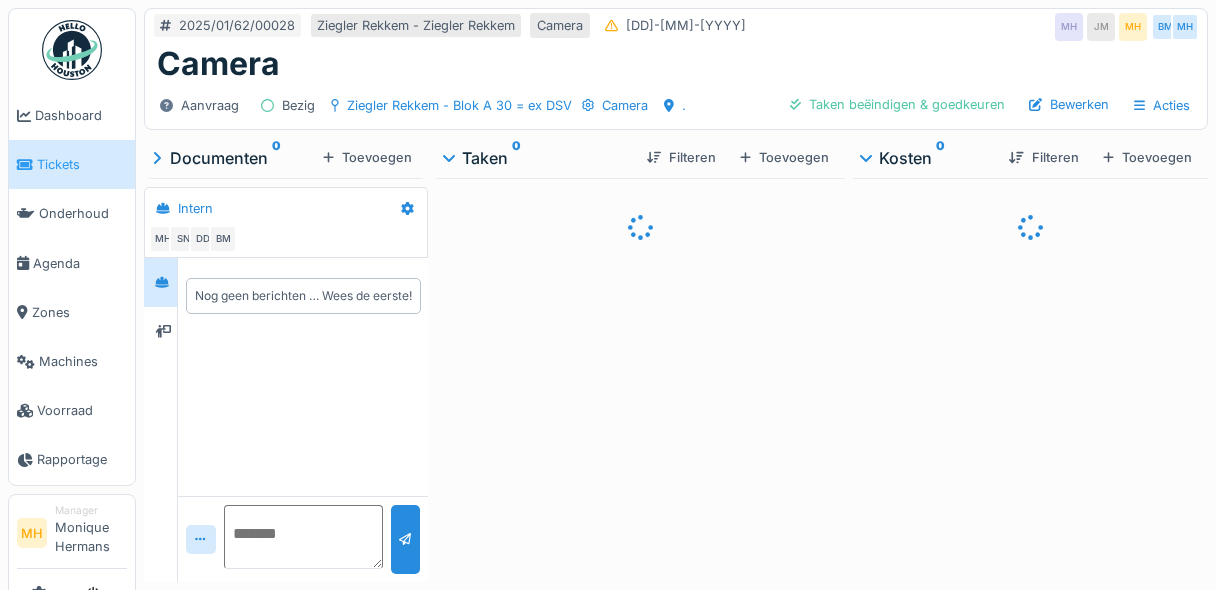 scroll, scrollTop: 0, scrollLeft: 0, axis: both 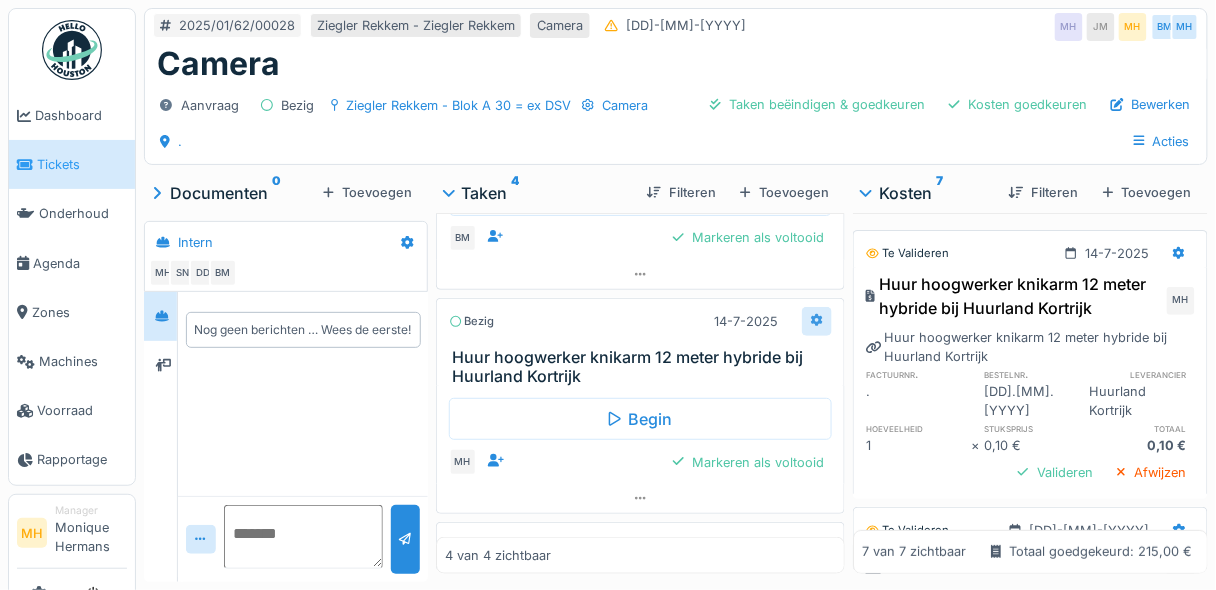 click 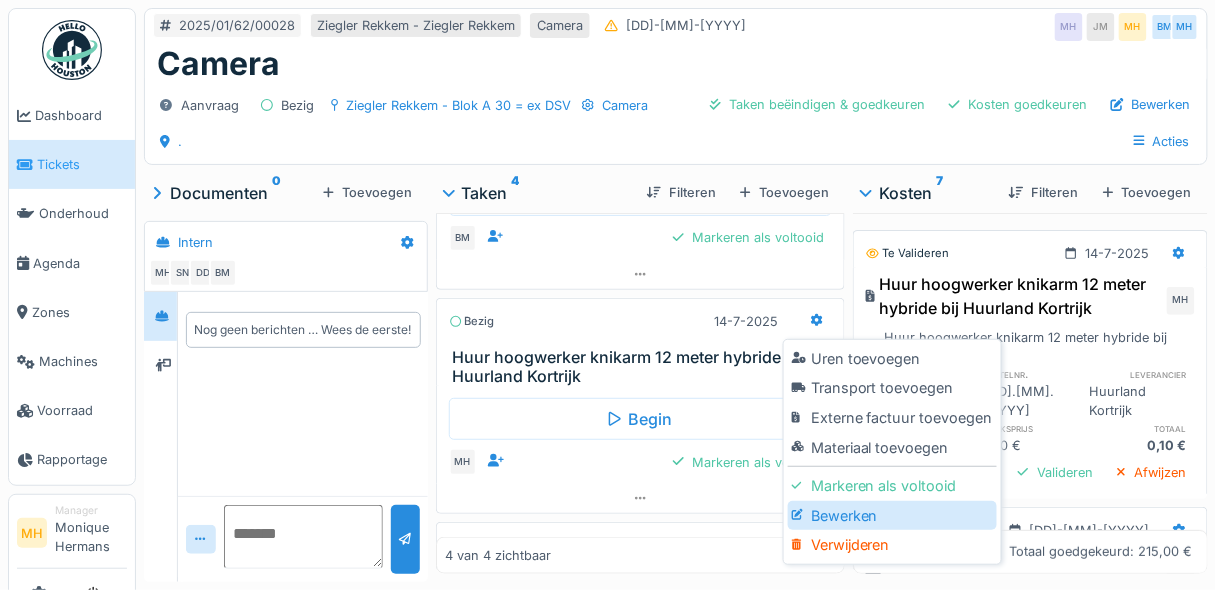 click on "Bewerken" at bounding box center (892, 516) 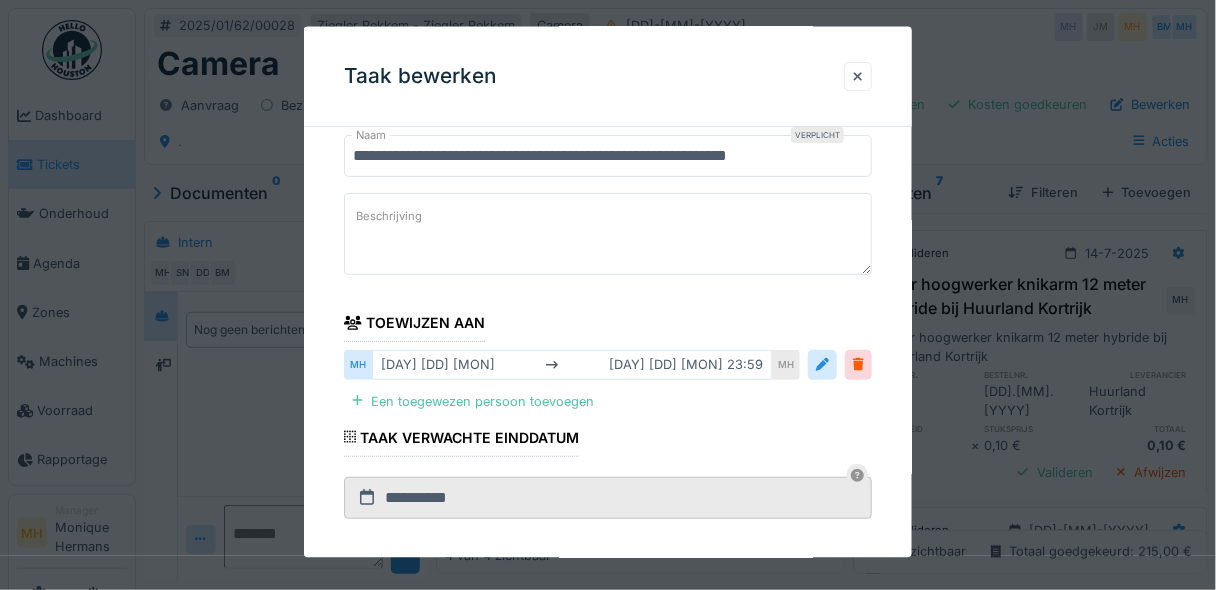 scroll, scrollTop: 0, scrollLeft: 0, axis: both 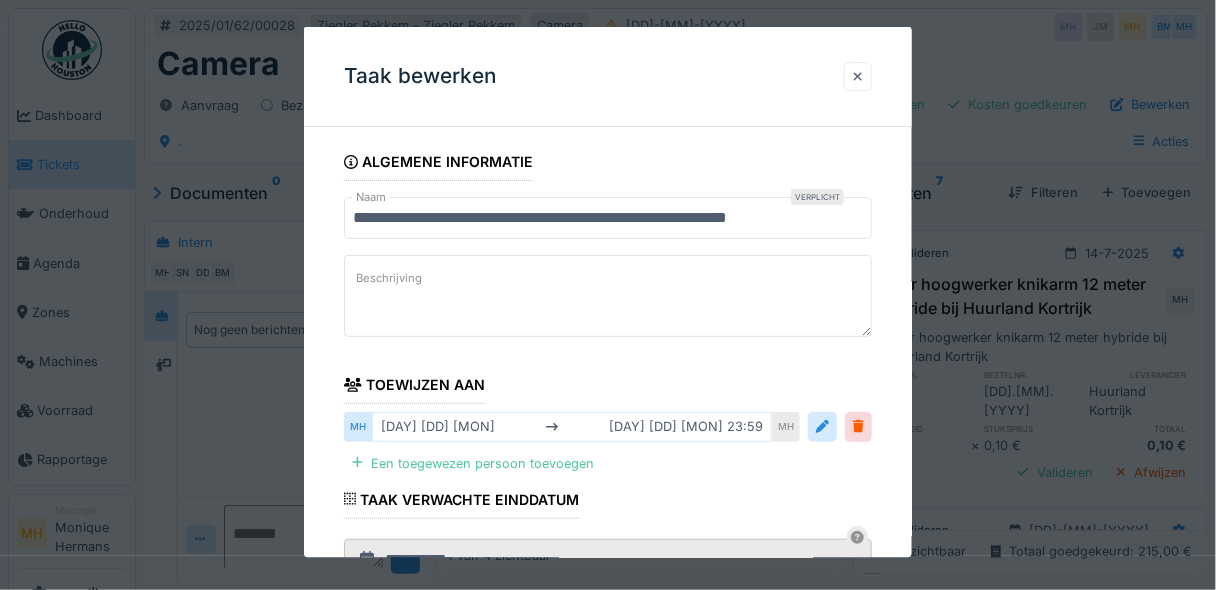 click at bounding box center (858, 75) 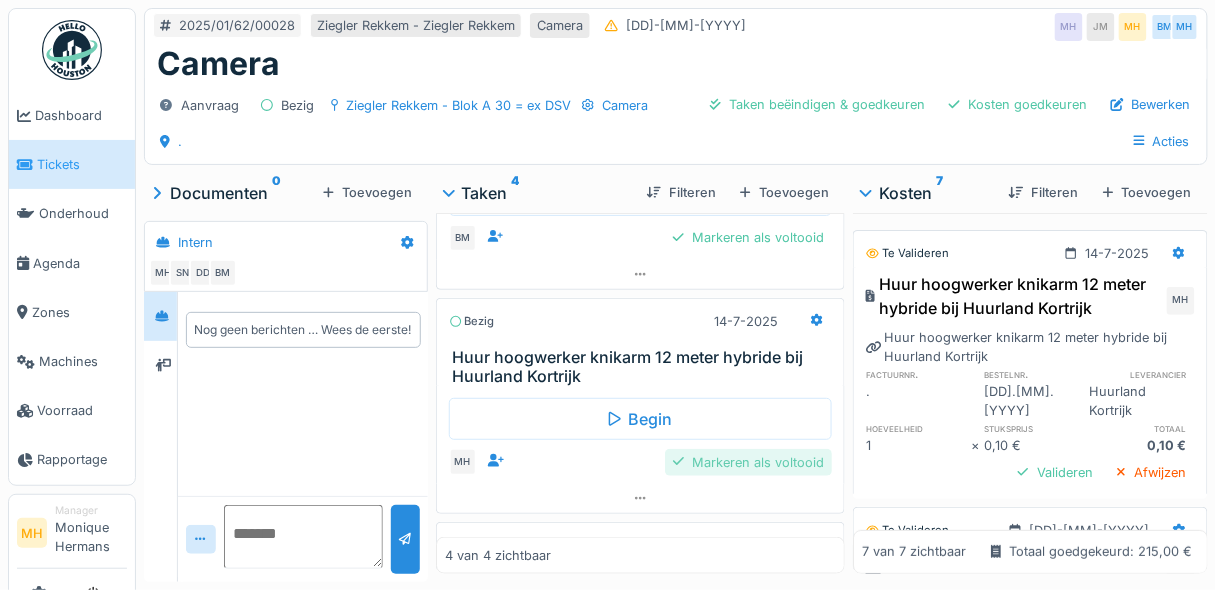 click on "Markeren als voltooid" at bounding box center (748, 462) 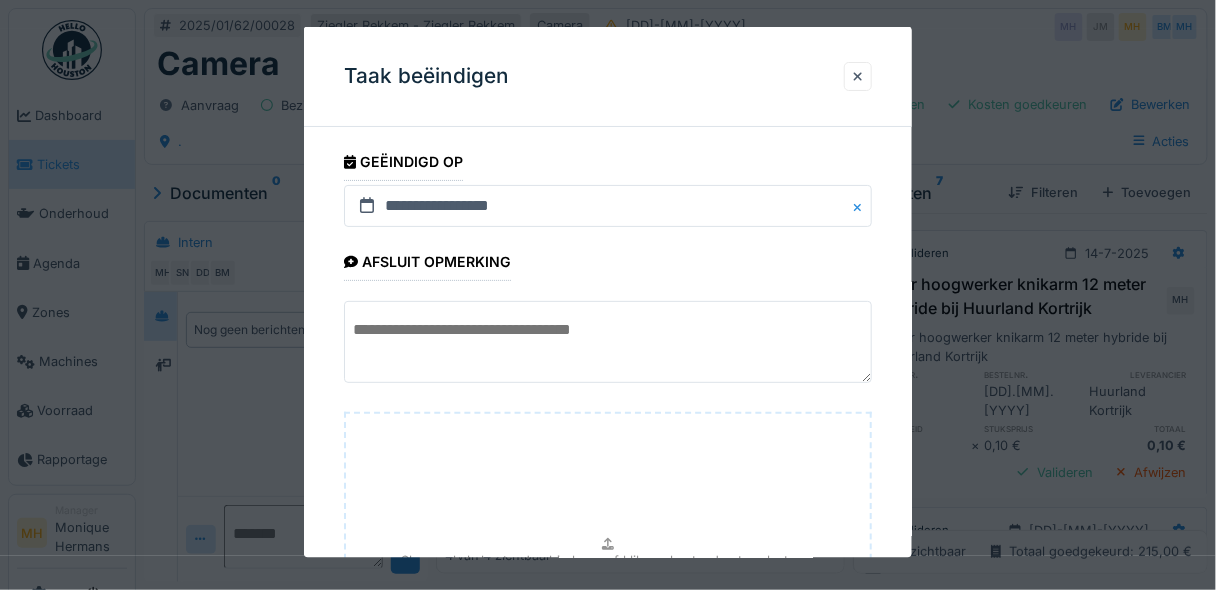 scroll, scrollTop: 160, scrollLeft: 0, axis: vertical 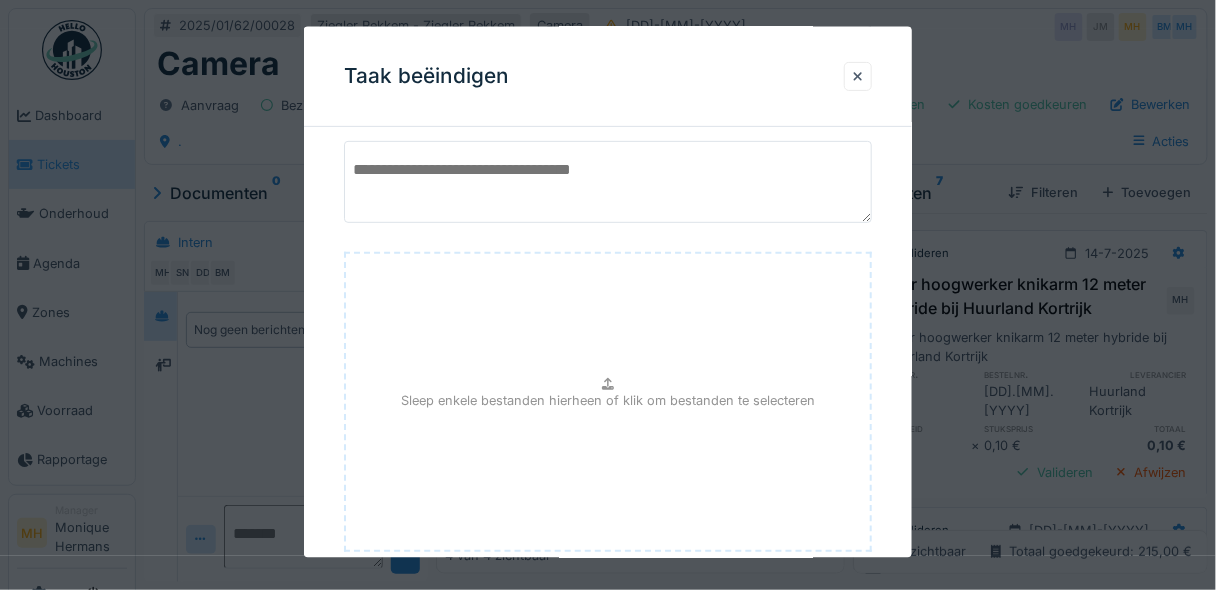 click on "Sleep enkele bestanden hierheen of klik om bestanden te selecteren" at bounding box center [608, 400] 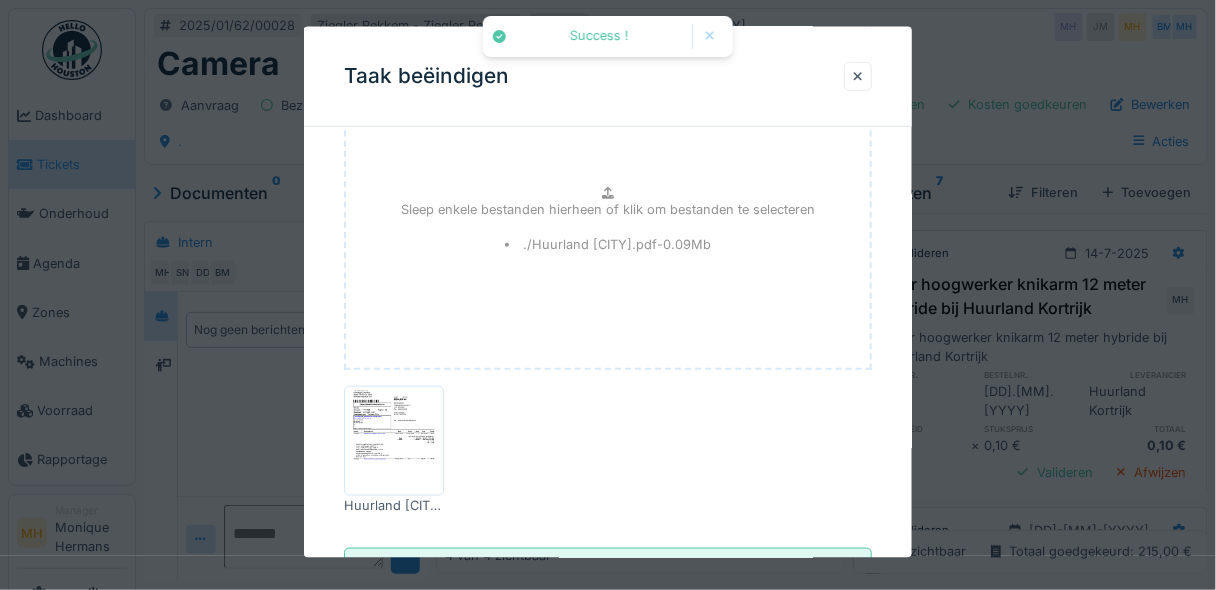 scroll, scrollTop: 400, scrollLeft: 0, axis: vertical 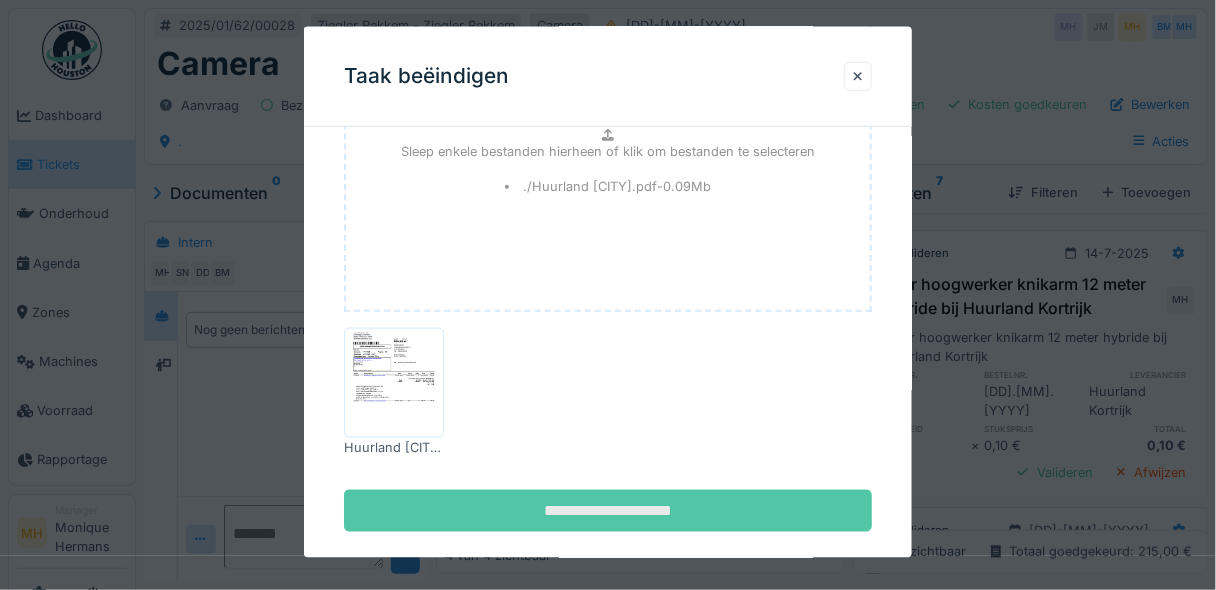 click on "**********" at bounding box center [608, 510] 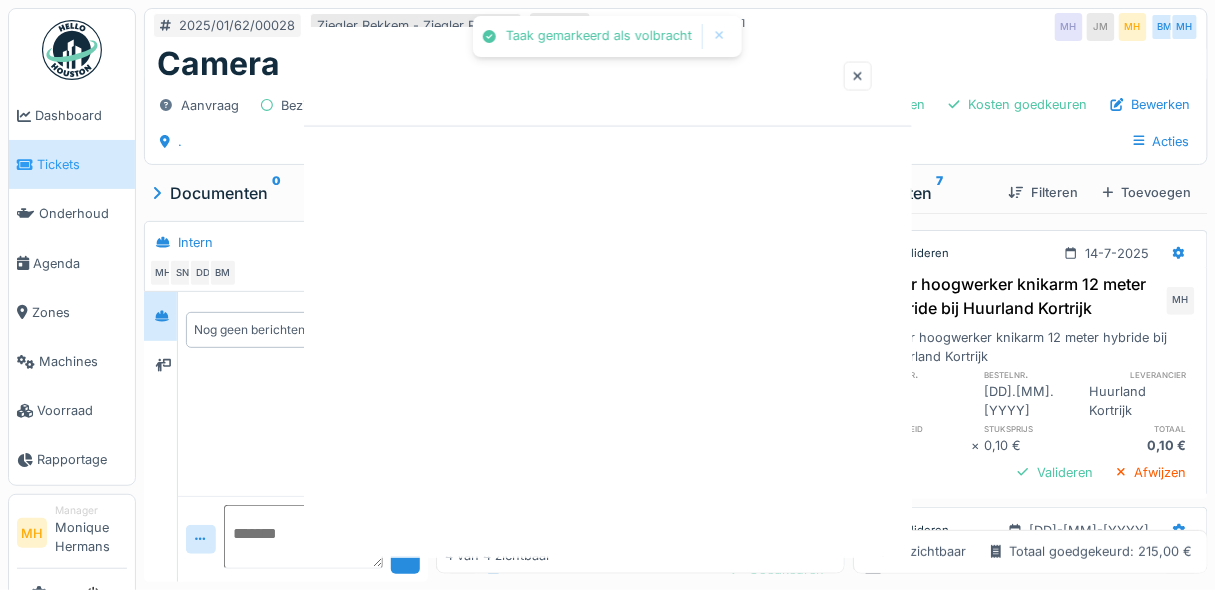 scroll, scrollTop: 0, scrollLeft: 0, axis: both 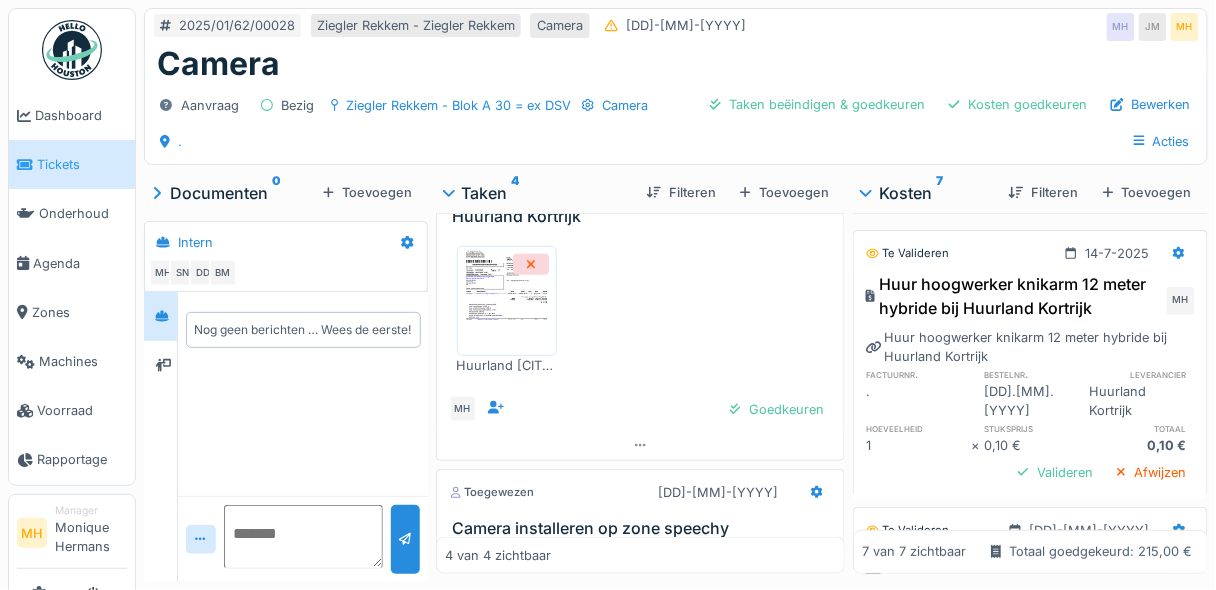 drag, startPoint x: 758, startPoint y: 400, endPoint x: 946, endPoint y: 377, distance: 189.40169 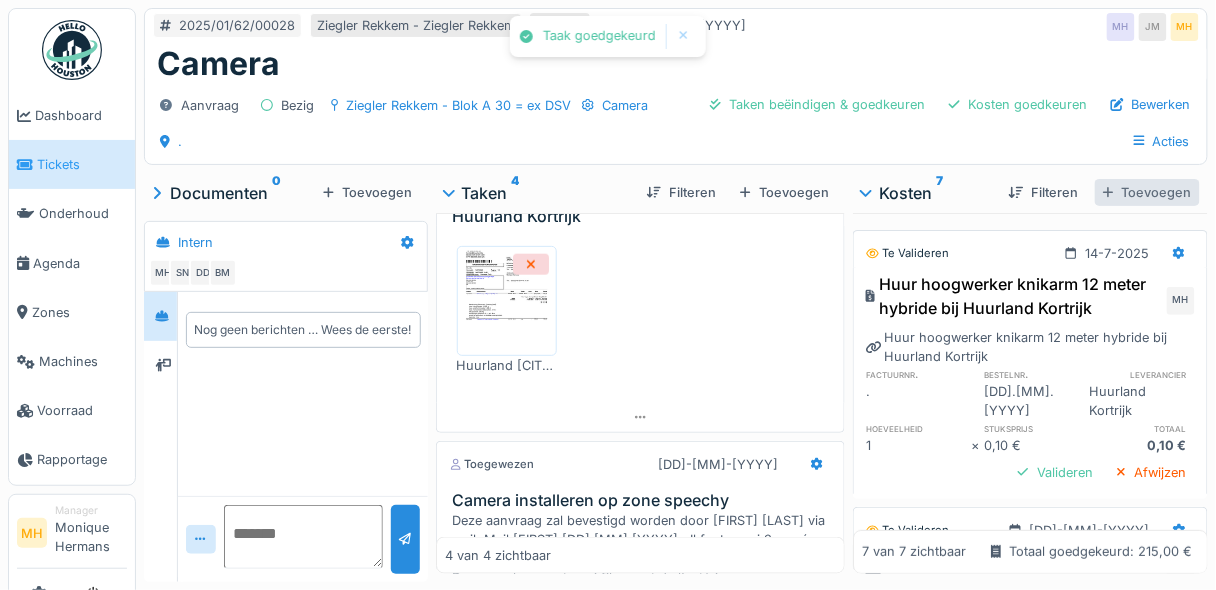 click on "Toevoegen" at bounding box center (1147, 192) 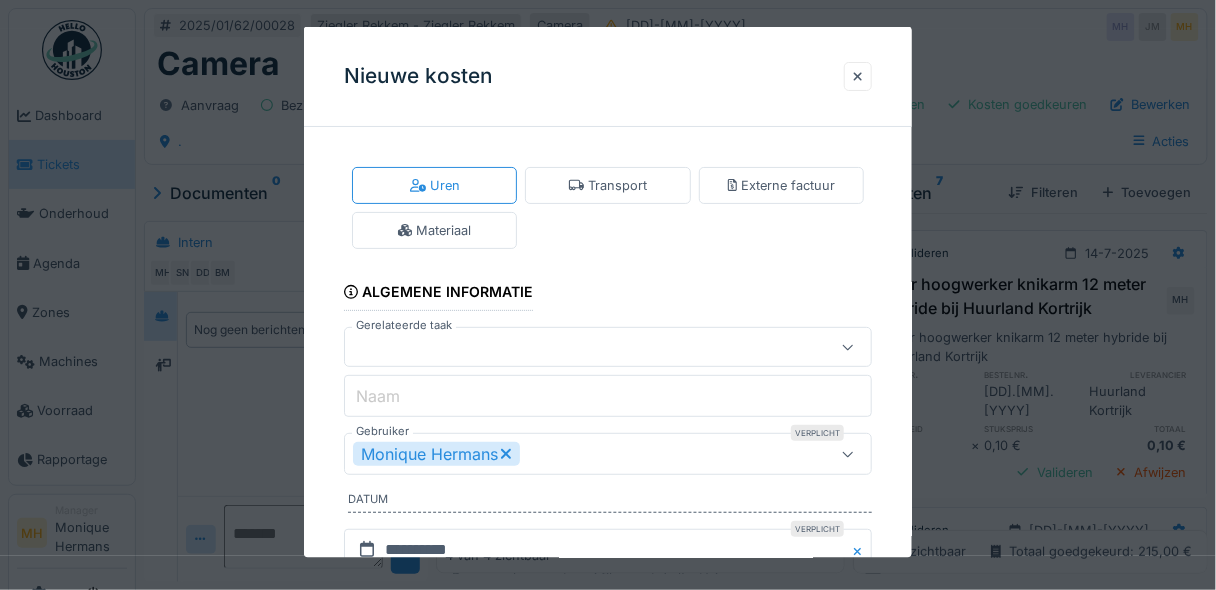drag, startPoint x: 865, startPoint y: 78, endPoint x: 863, endPoint y: 115, distance: 37.054016 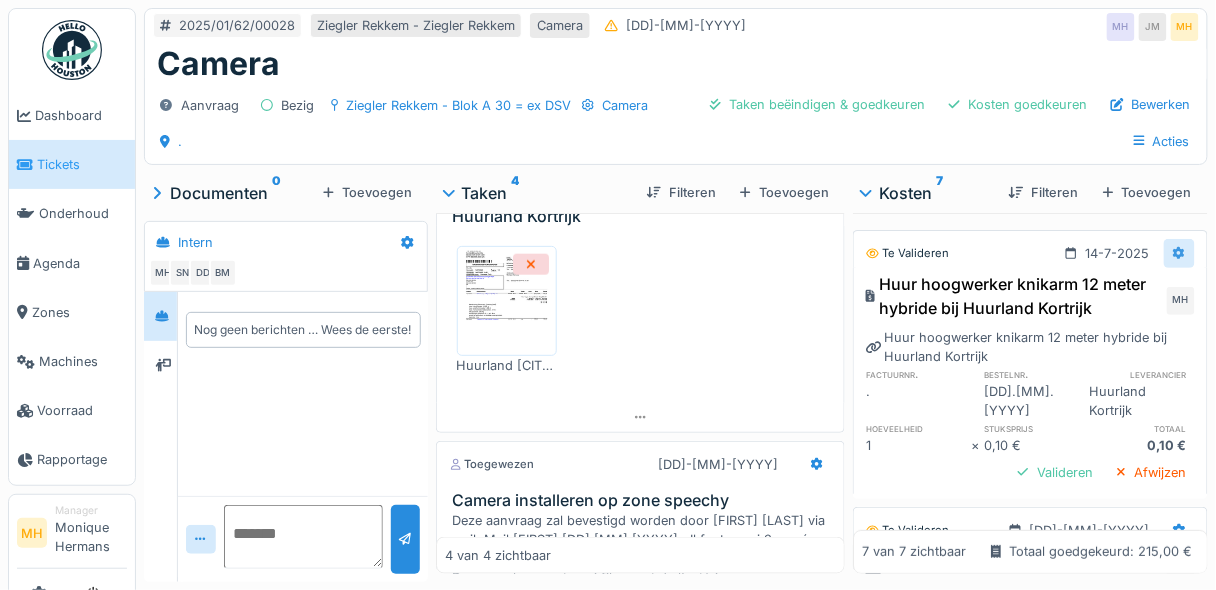 click 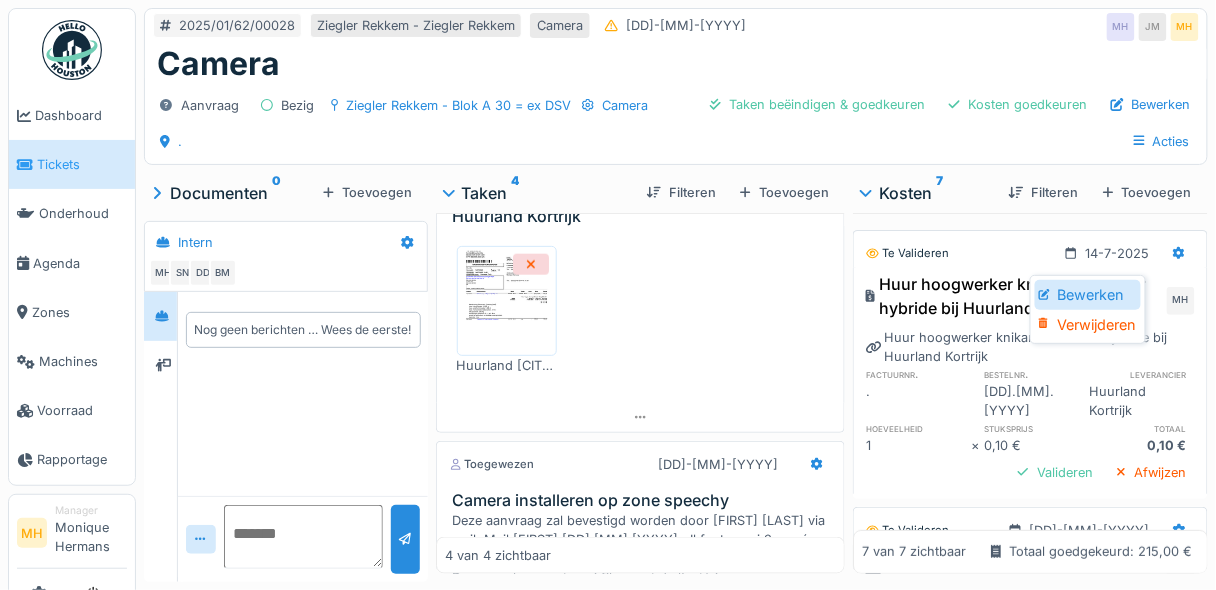 click on "Bewerken" at bounding box center [1088, 295] 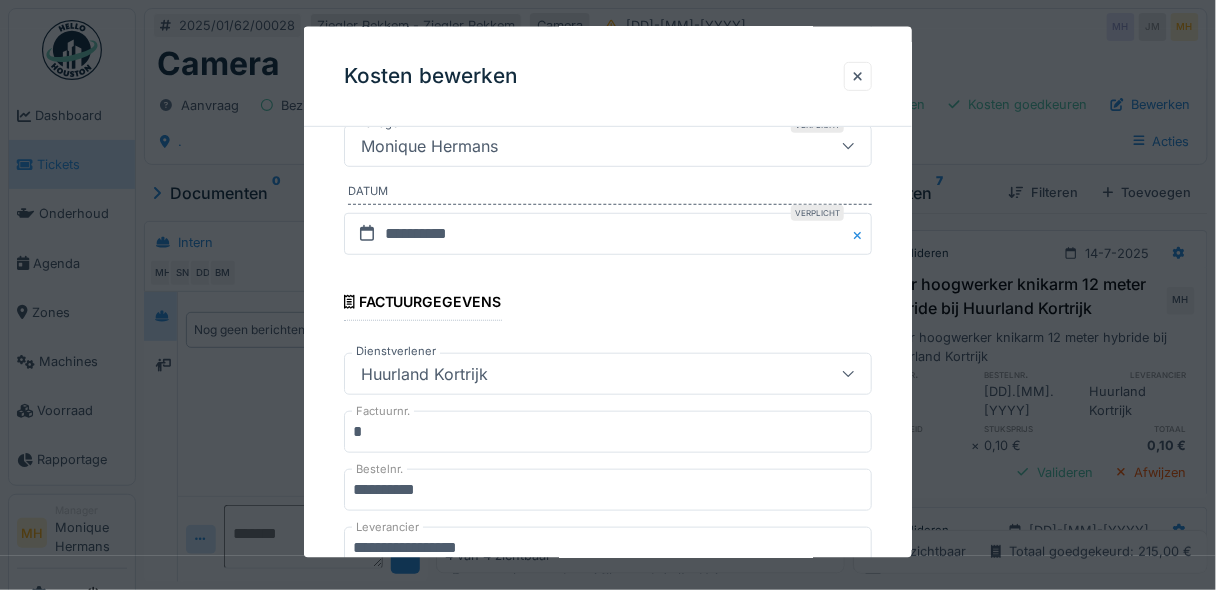 scroll, scrollTop: 400, scrollLeft: 0, axis: vertical 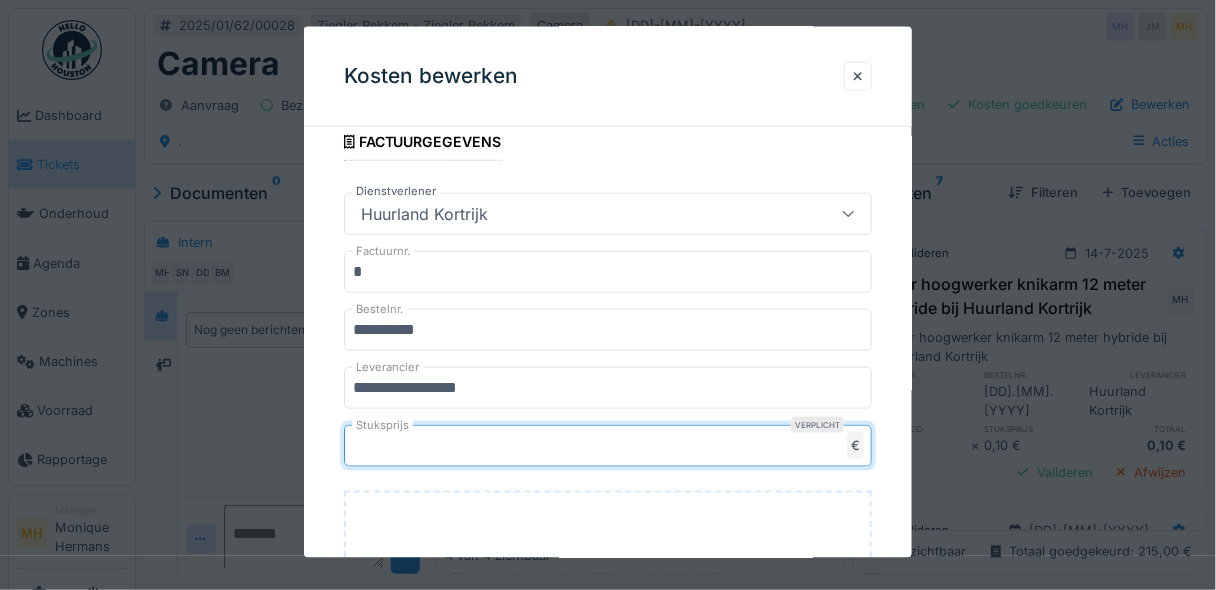 drag, startPoint x: 388, startPoint y: 441, endPoint x: 354, endPoint y: 439, distance: 34.058773 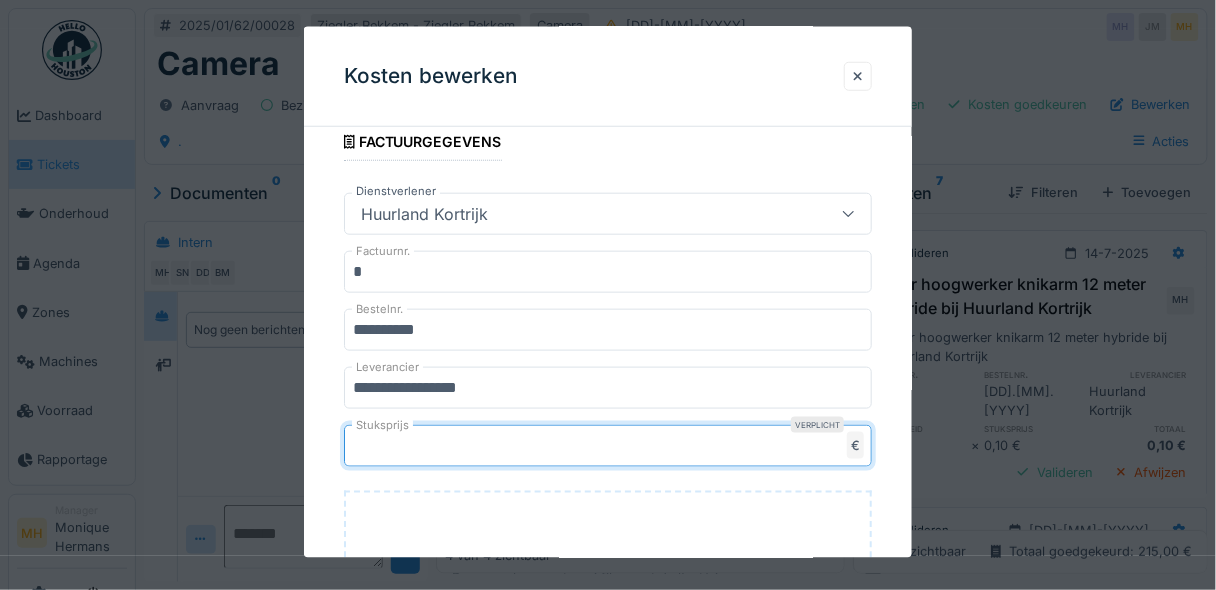 type on "******" 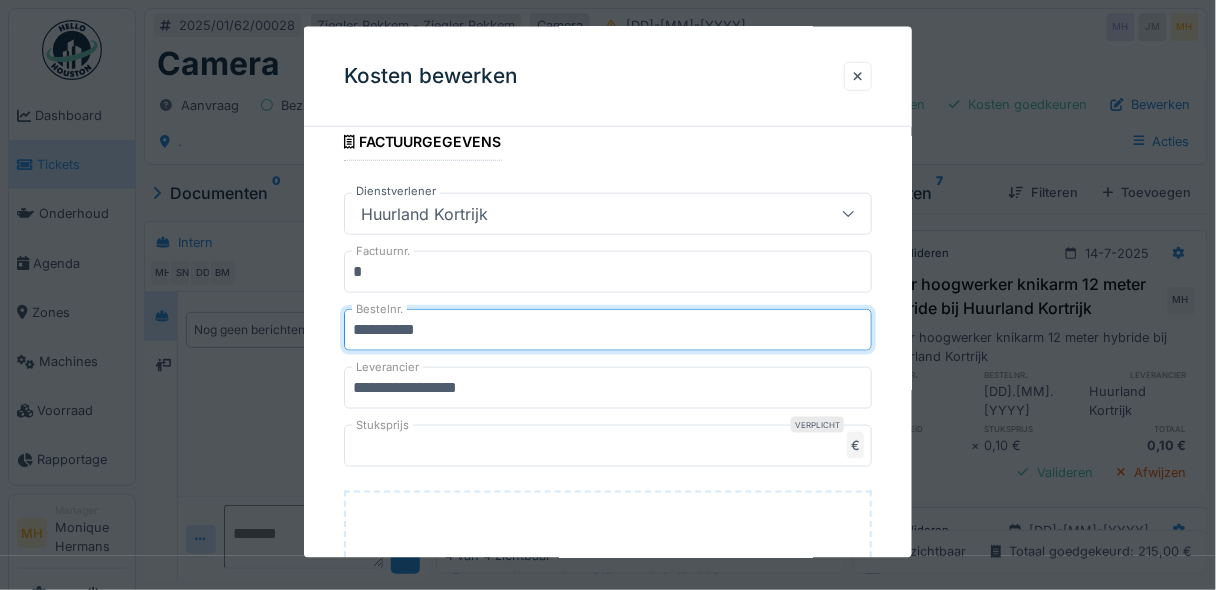drag, startPoint x: 448, startPoint y: 325, endPoint x: 321, endPoint y: 333, distance: 127.25172 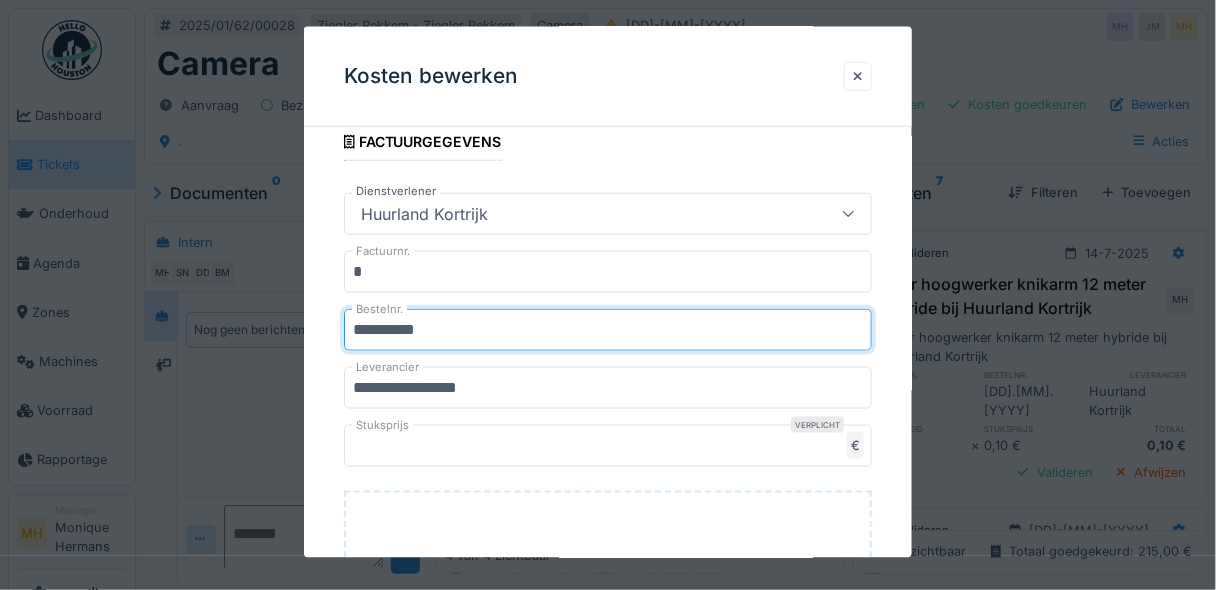 click on "**********" at bounding box center [608, 332] 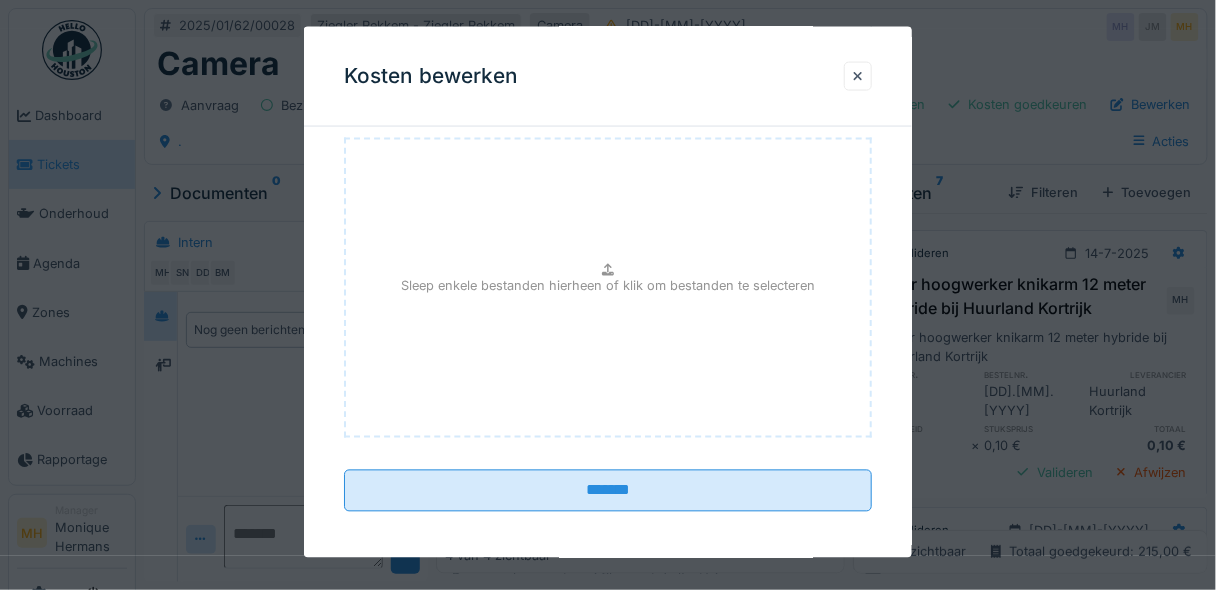 scroll, scrollTop: 754, scrollLeft: 0, axis: vertical 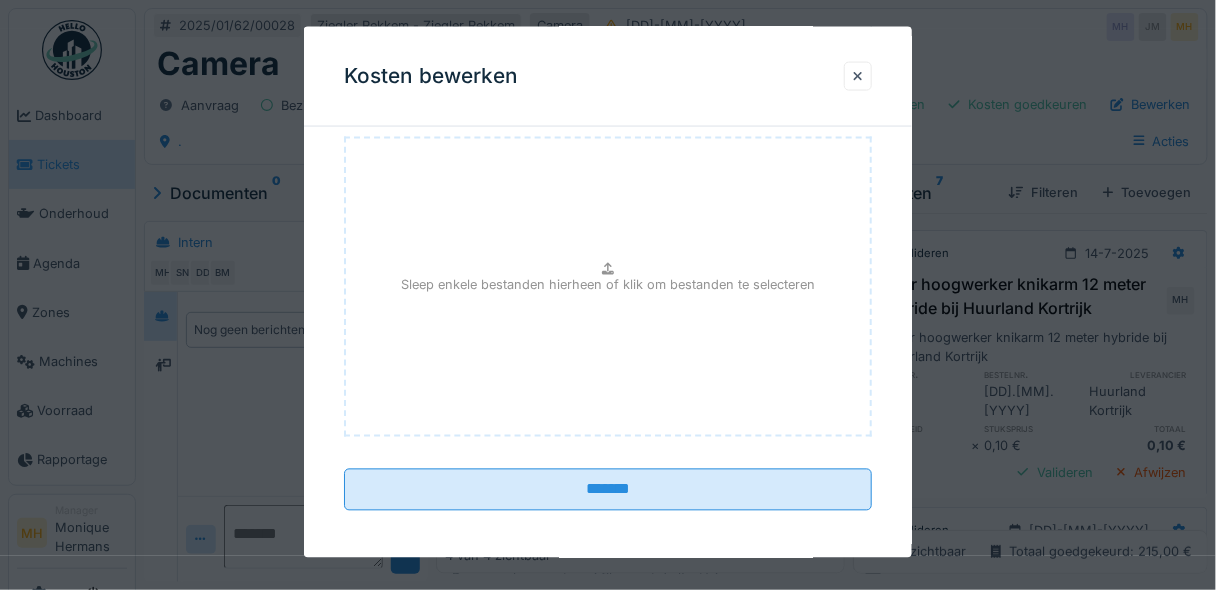 type on "********" 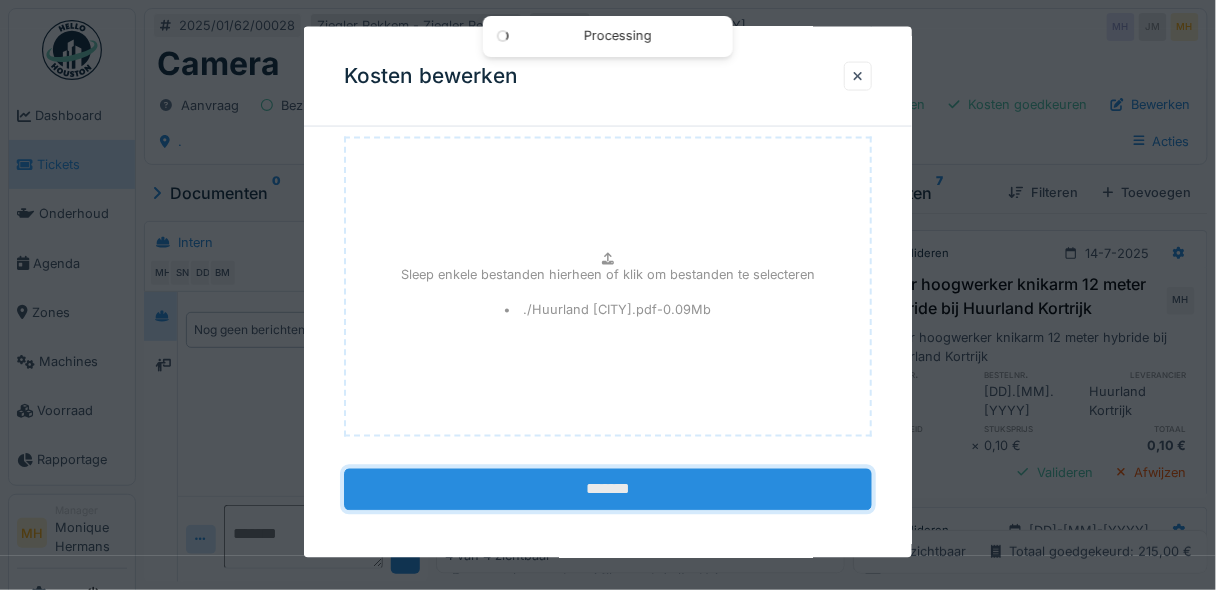 click on "*******" at bounding box center [608, 490] 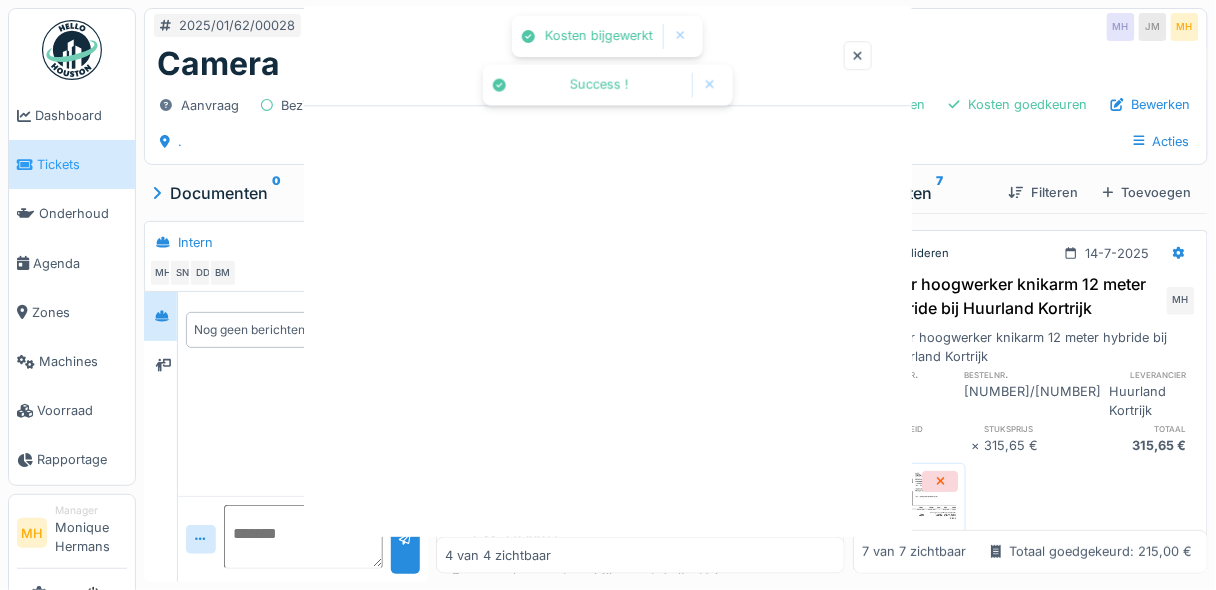 scroll, scrollTop: 0, scrollLeft: 0, axis: both 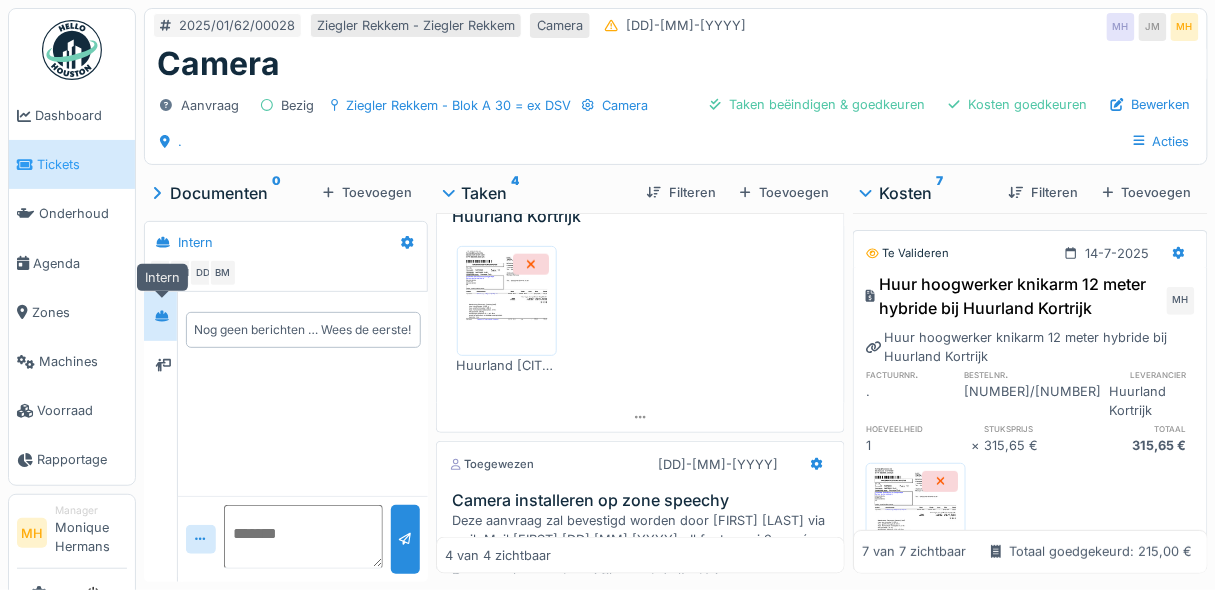 click 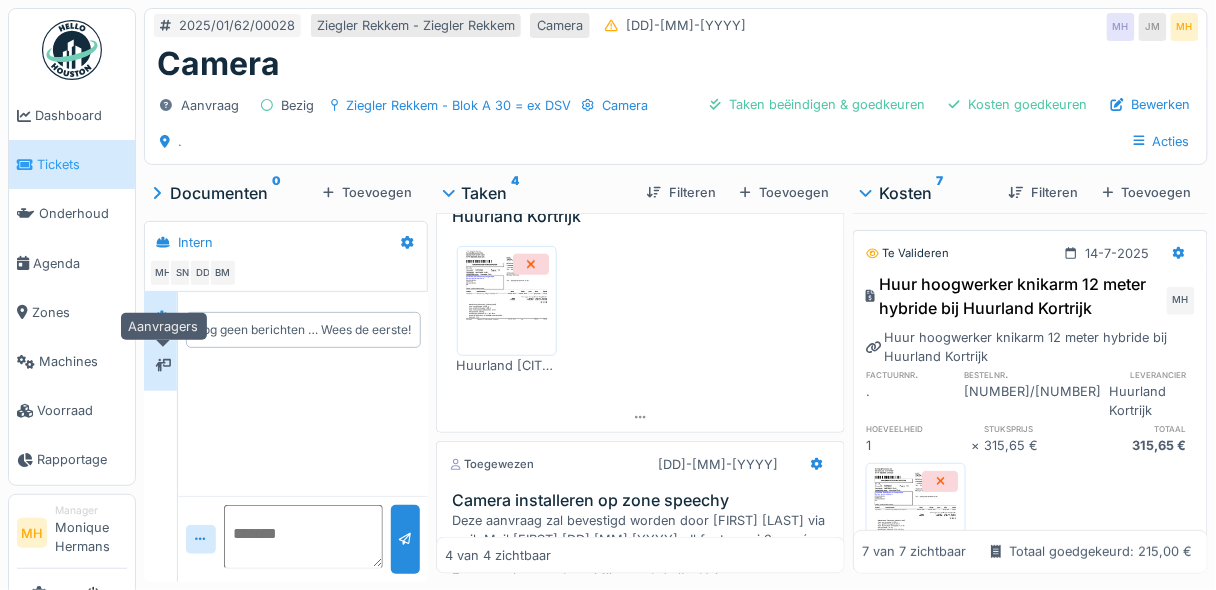 click at bounding box center [163, 365] 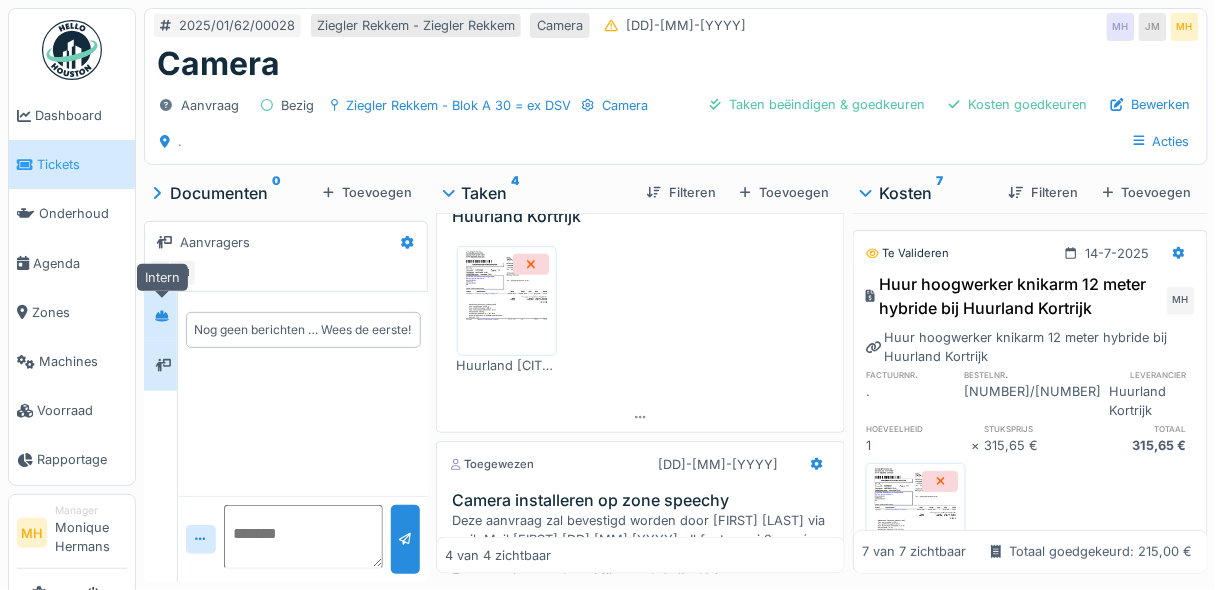 click 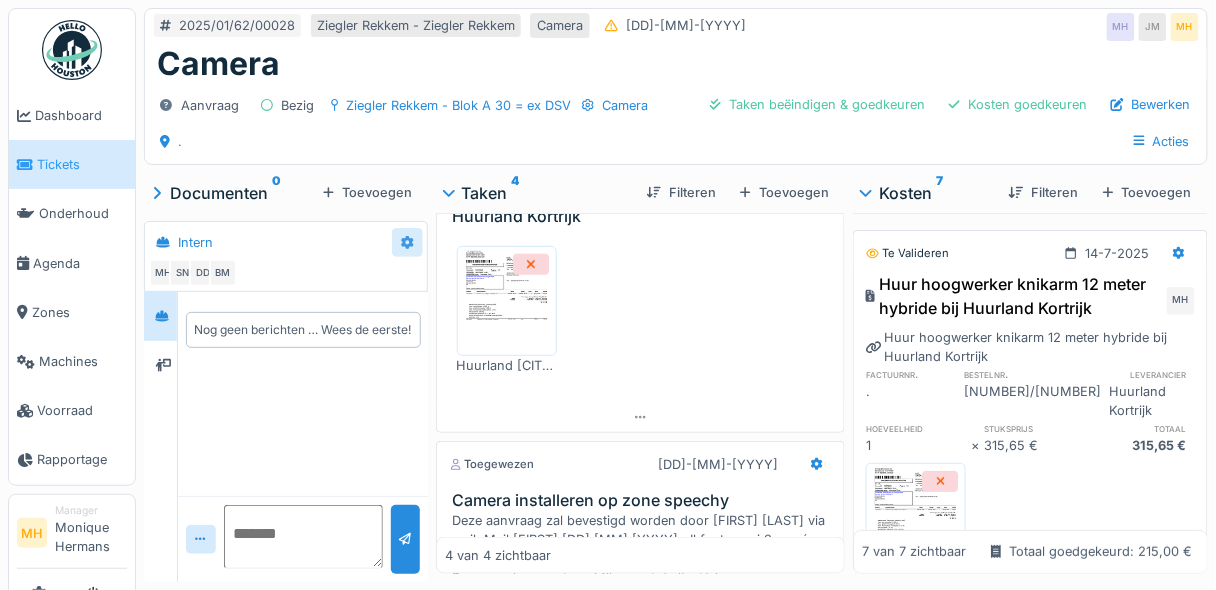 click 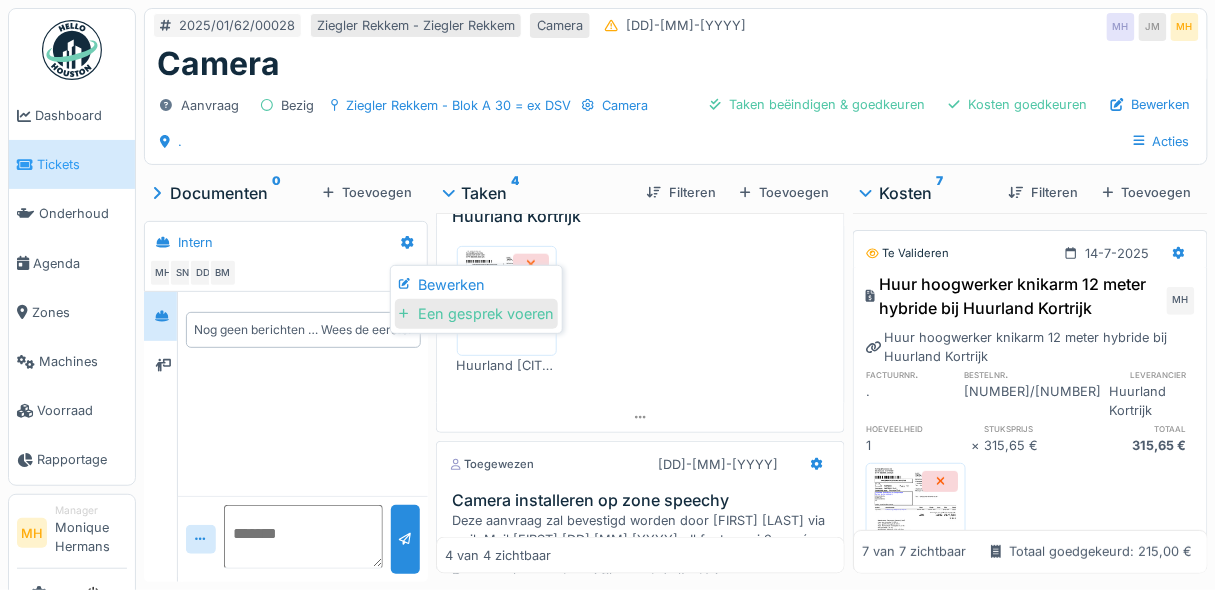 click on "Een gesprek voeren" at bounding box center (476, 314) 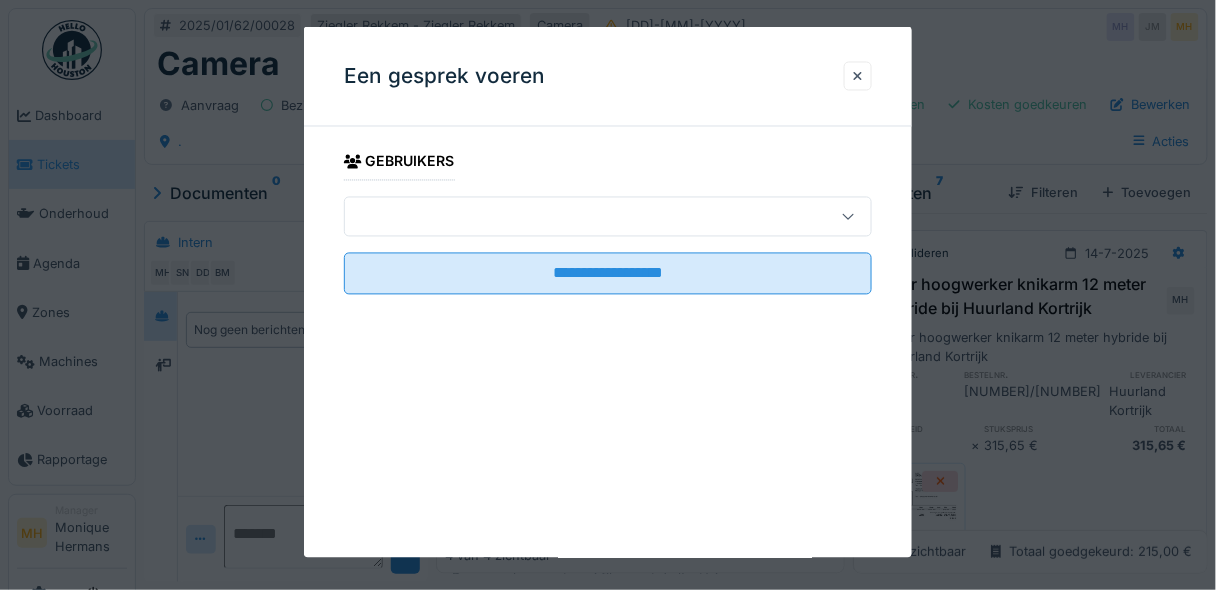 click at bounding box center (581, 217) 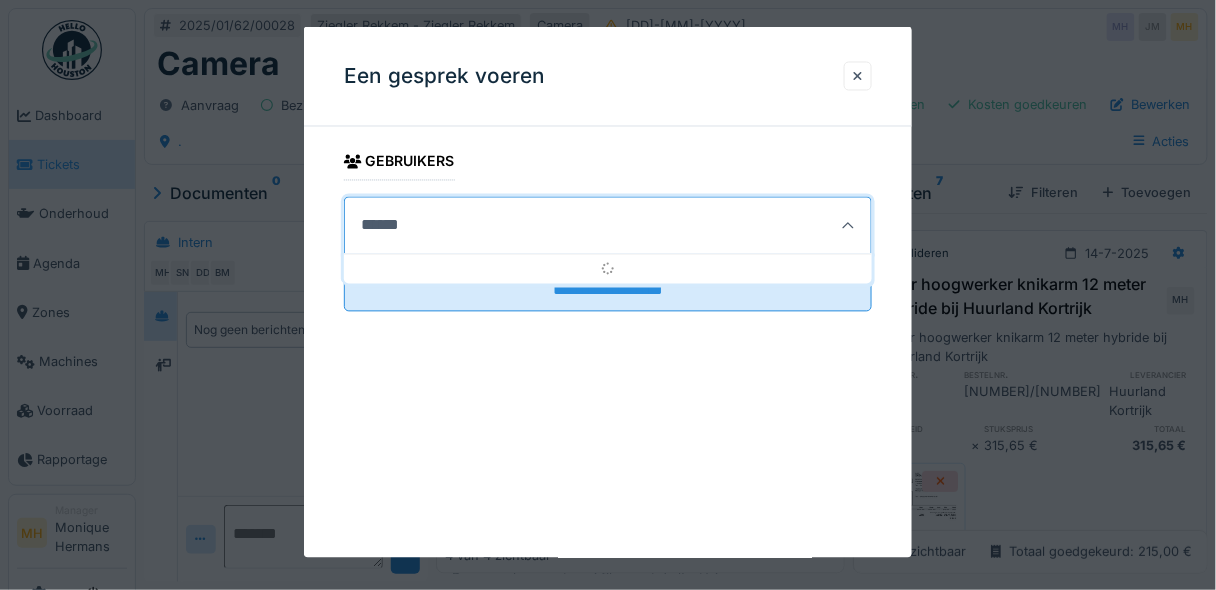 type on "*******" 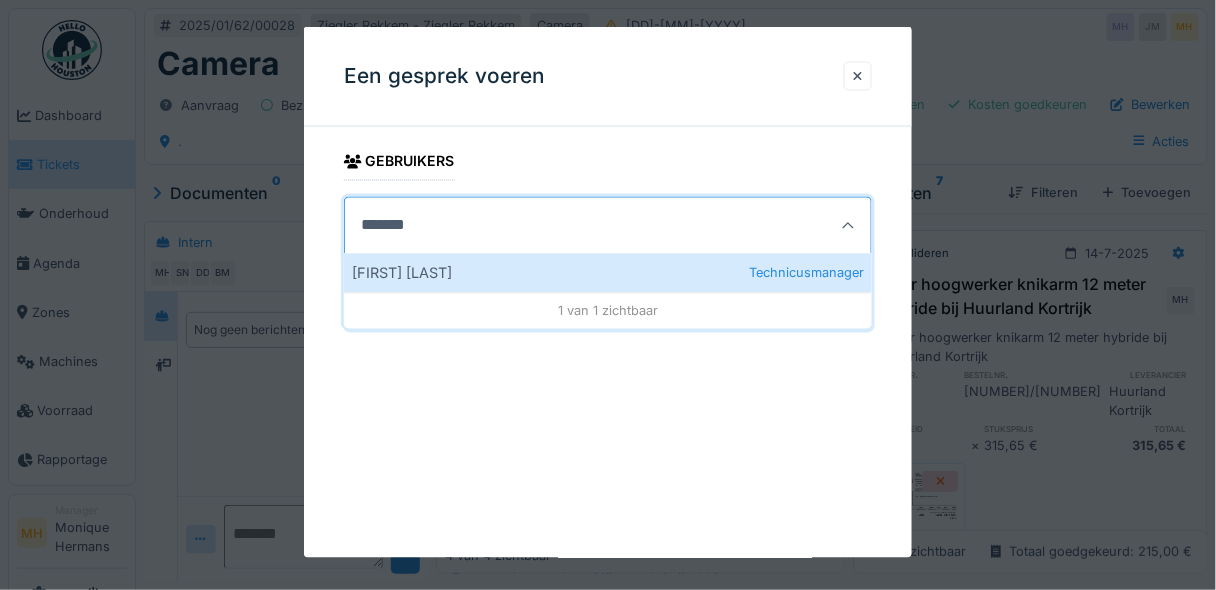 type on "****" 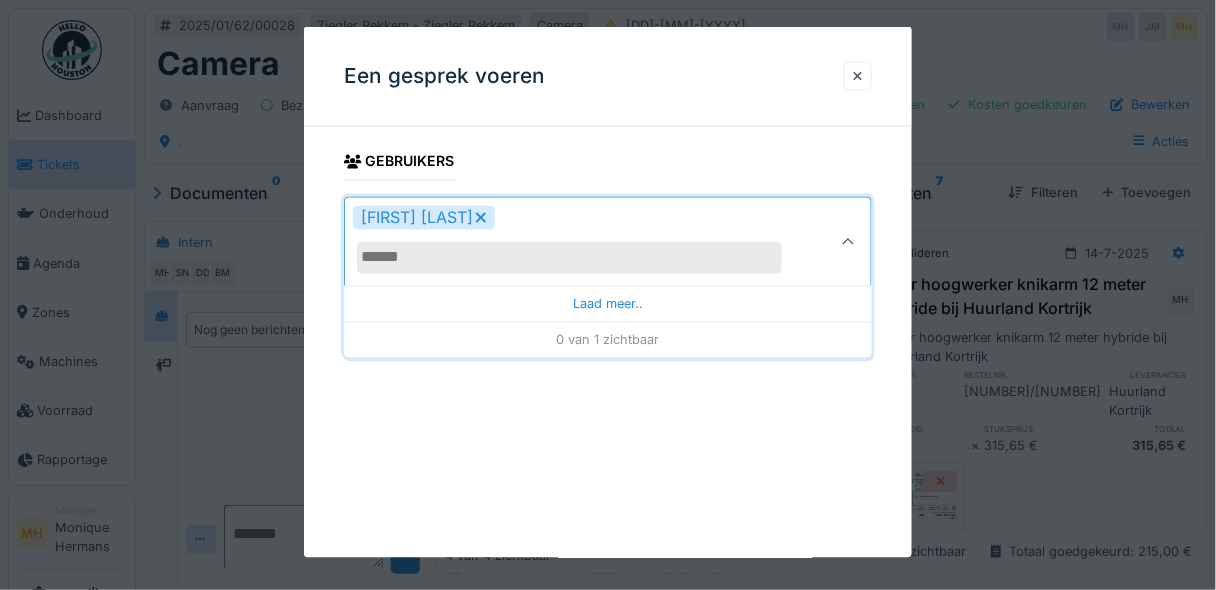click on "**********" at bounding box center [608, 292] 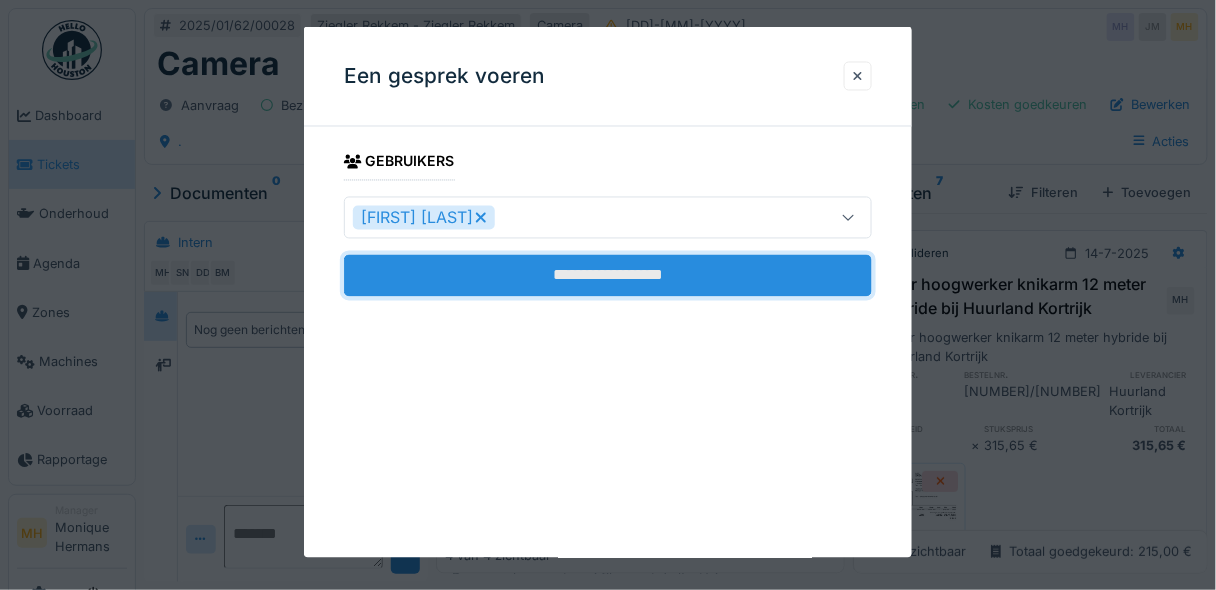 click on "**********" at bounding box center (608, 276) 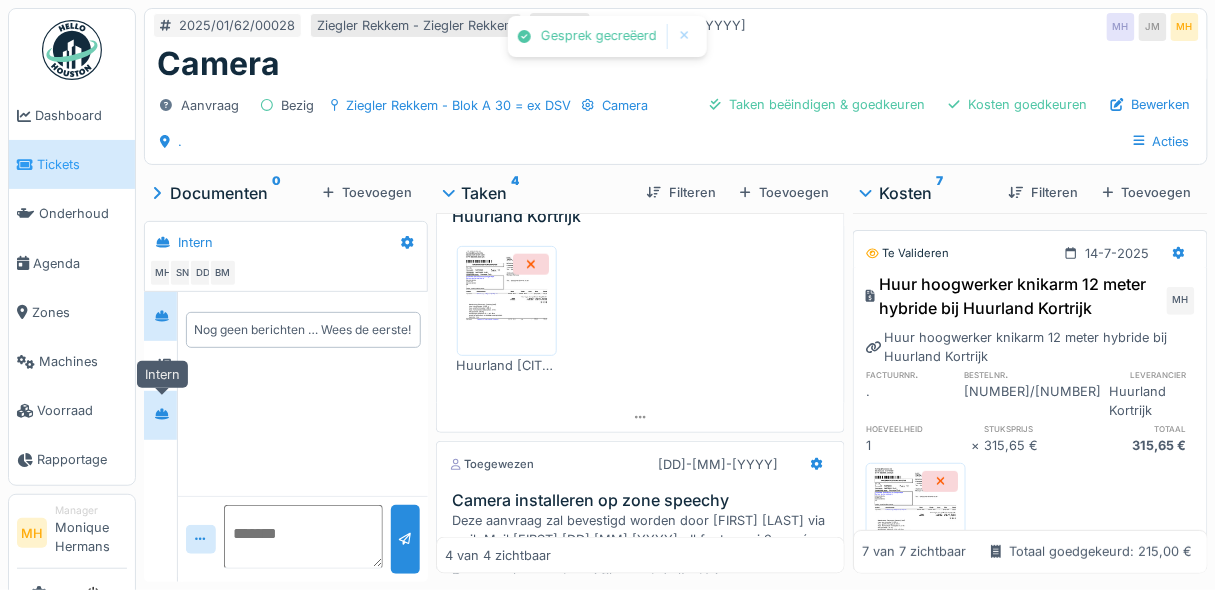 click at bounding box center [162, 415] 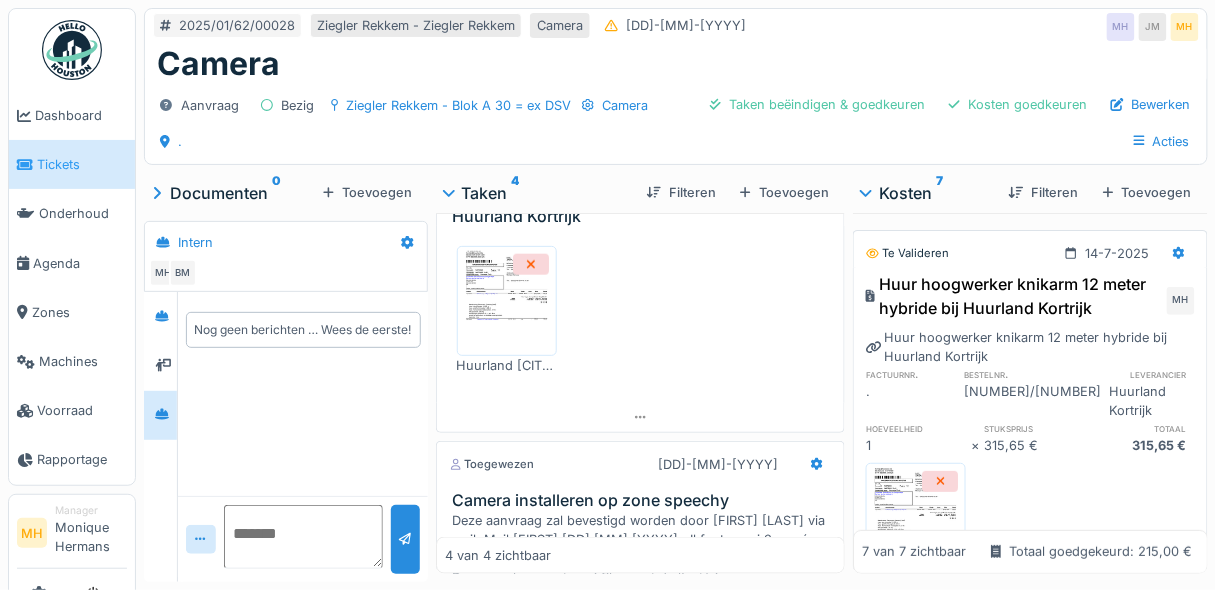 drag, startPoint x: 288, startPoint y: 533, endPoint x: 362, endPoint y: 564, distance: 80.23092 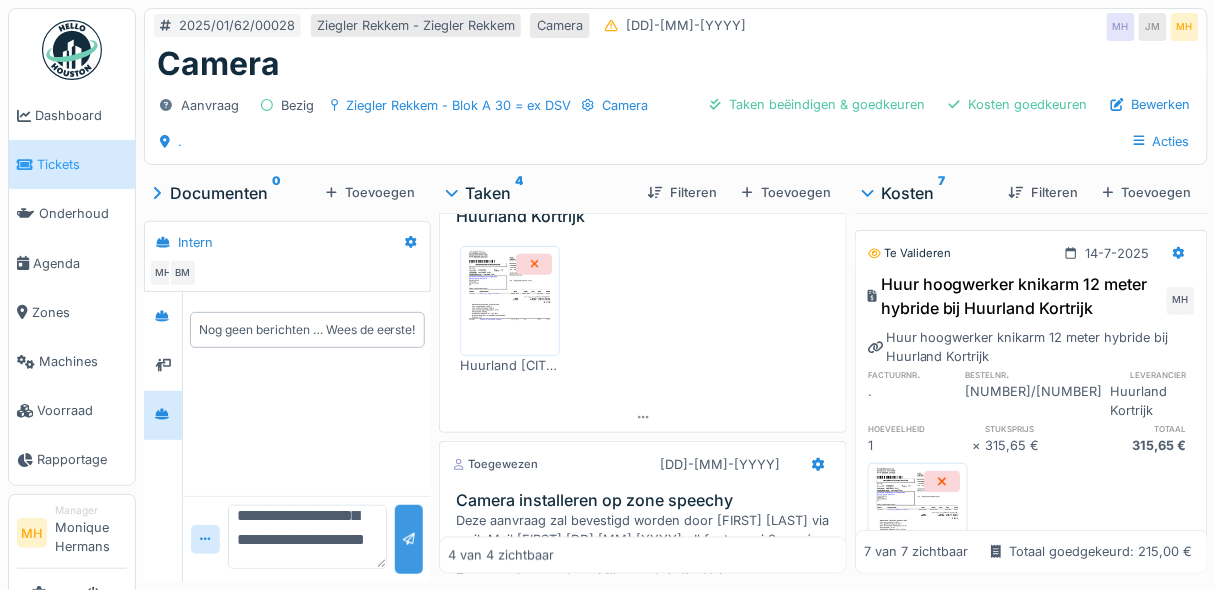 scroll, scrollTop: 70, scrollLeft: 0, axis: vertical 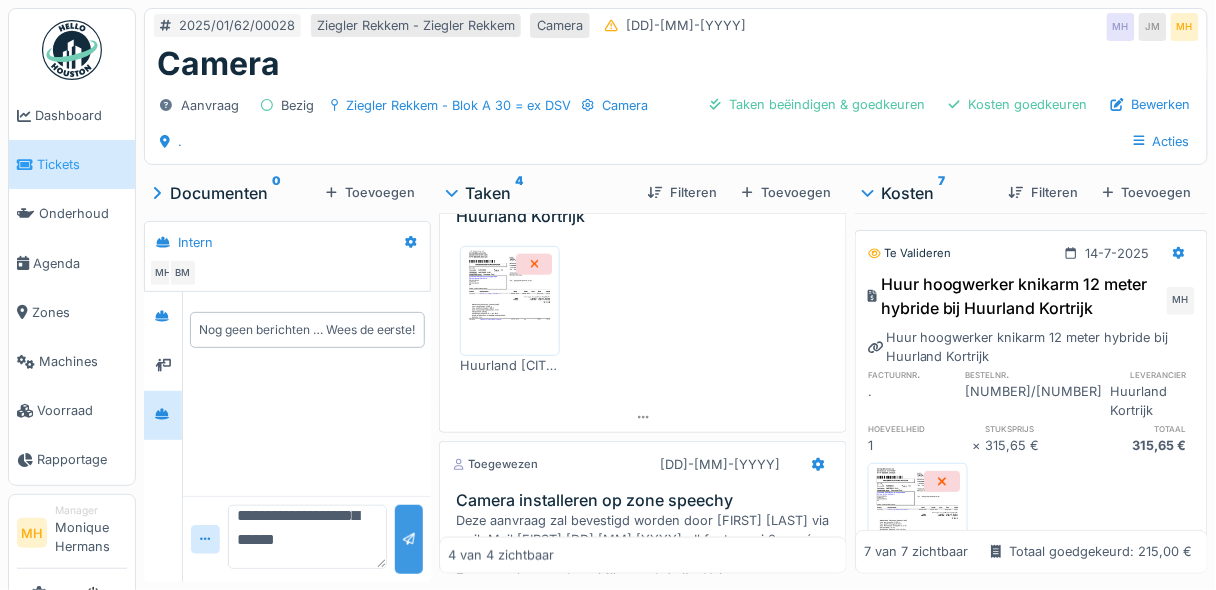 type on "**********" 